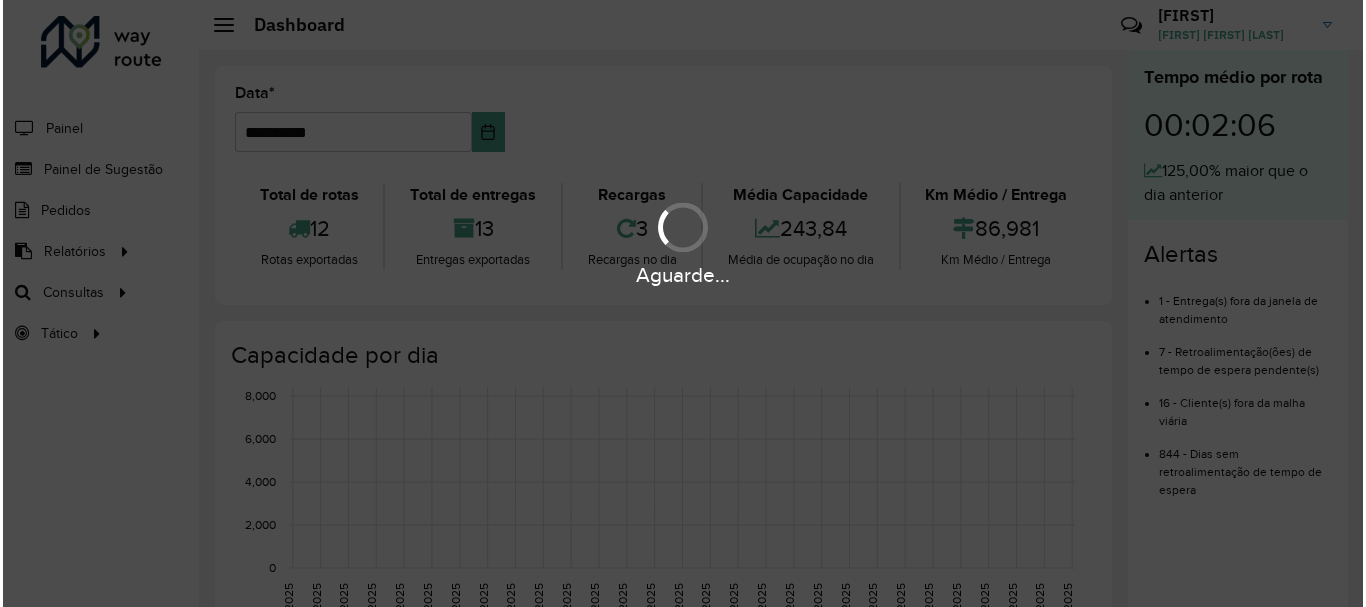 scroll, scrollTop: 0, scrollLeft: 0, axis: both 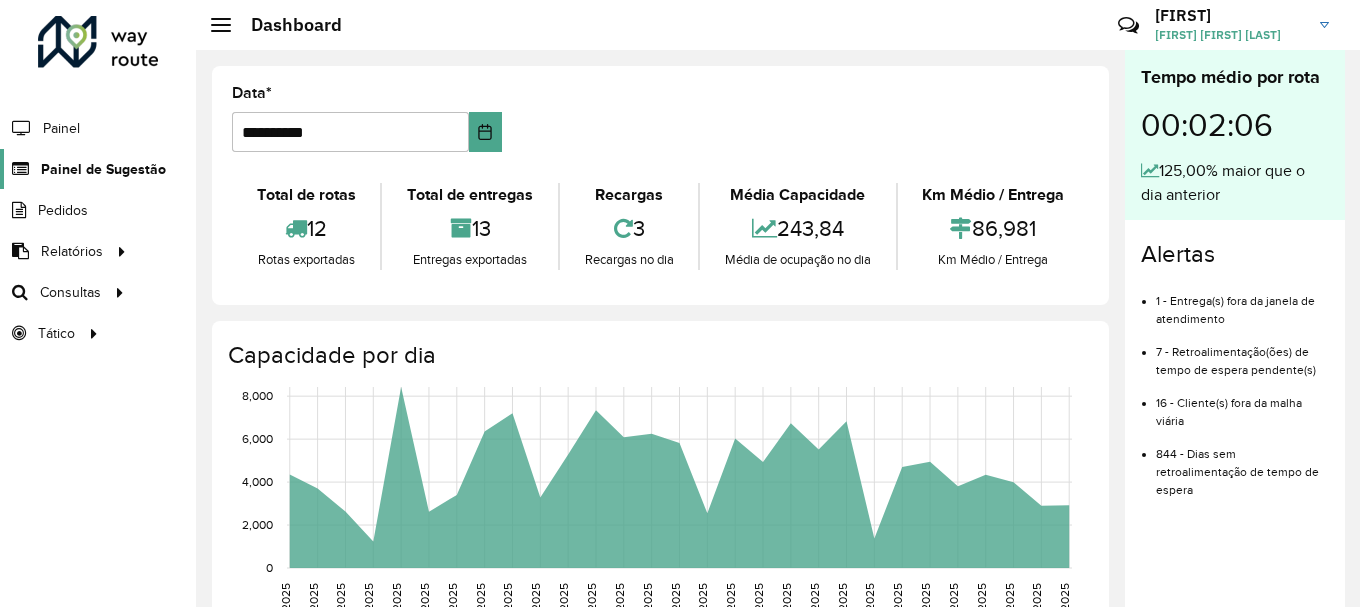 click on "Painel de Sugestão" 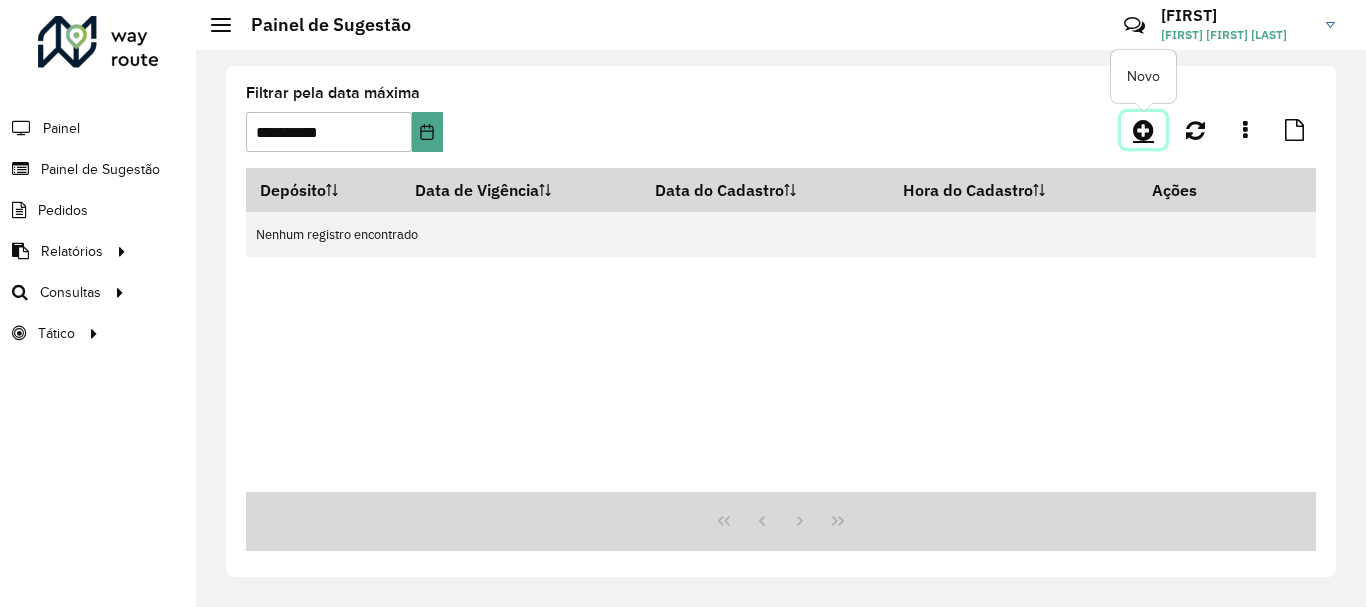 click 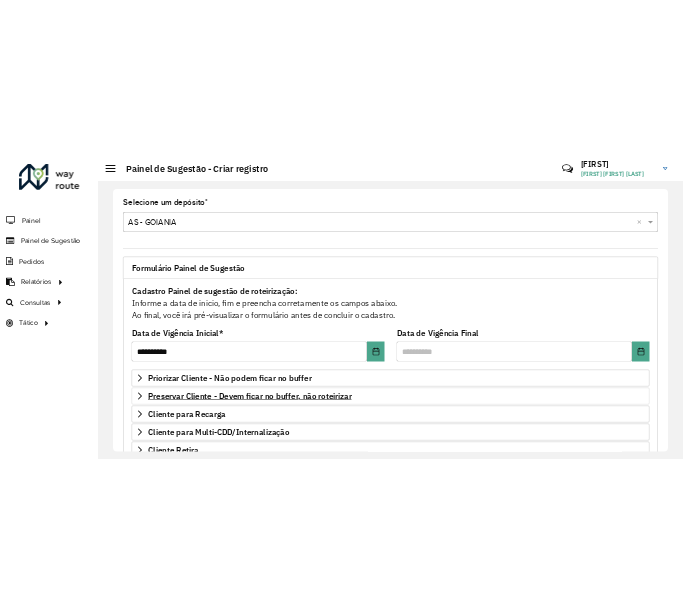 scroll, scrollTop: 300, scrollLeft: 0, axis: vertical 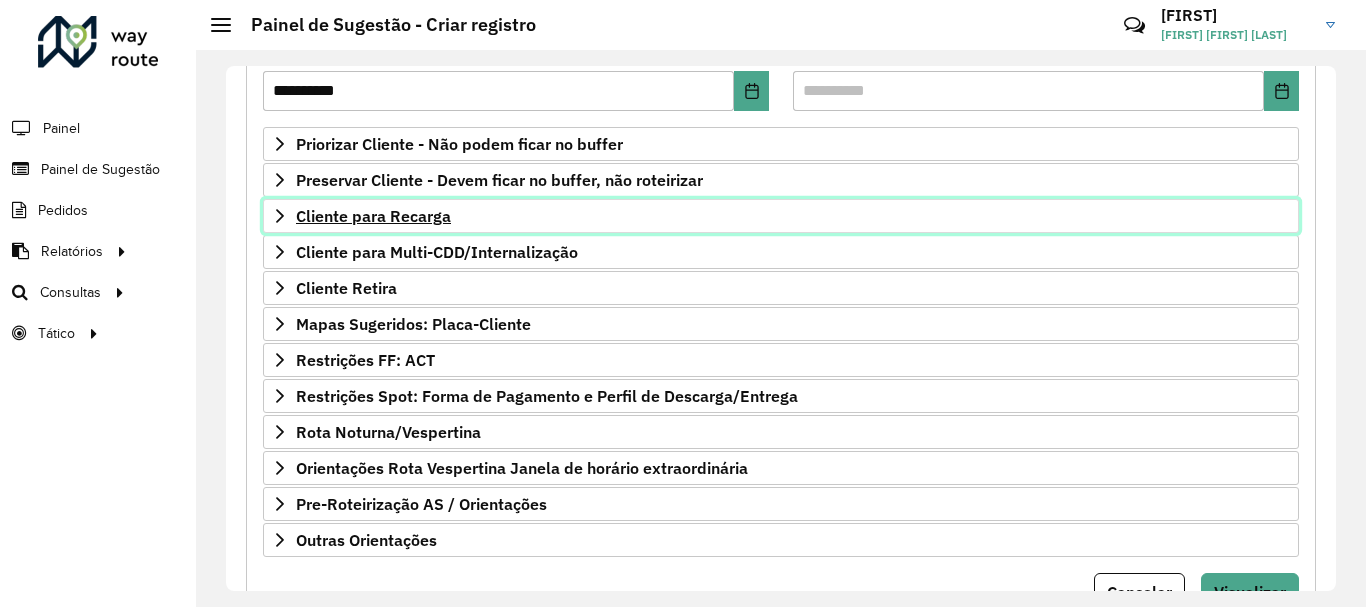 click on "Cliente para Recarga" at bounding box center [373, 216] 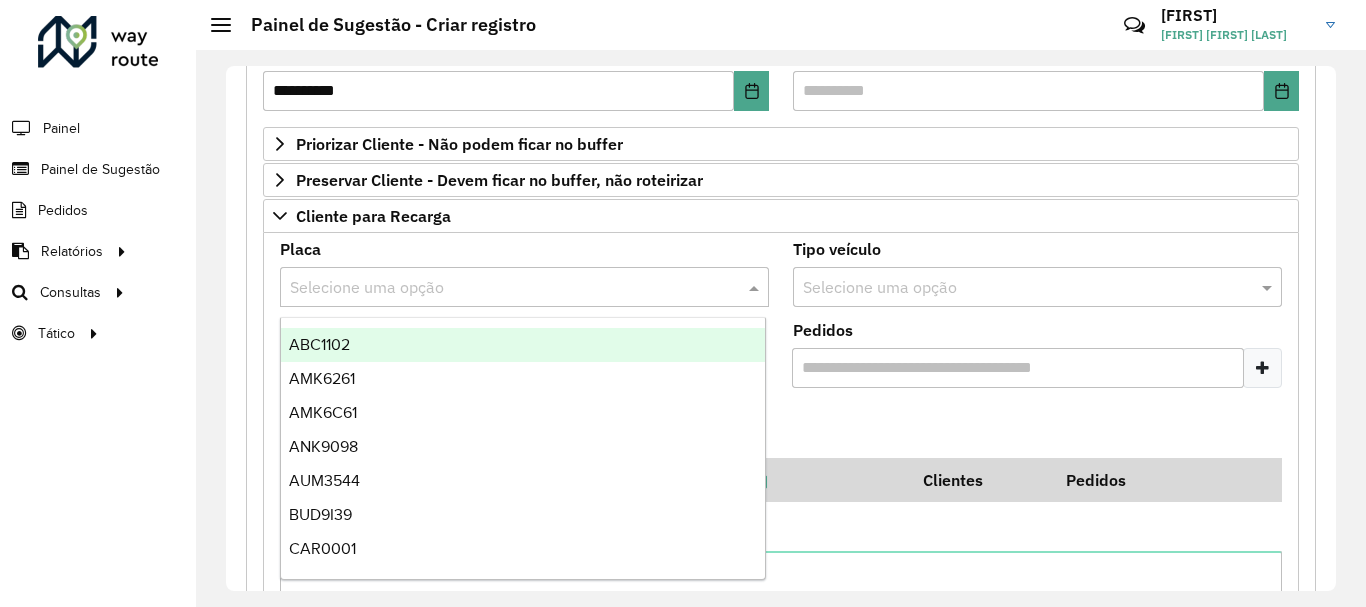 click at bounding box center (504, 288) 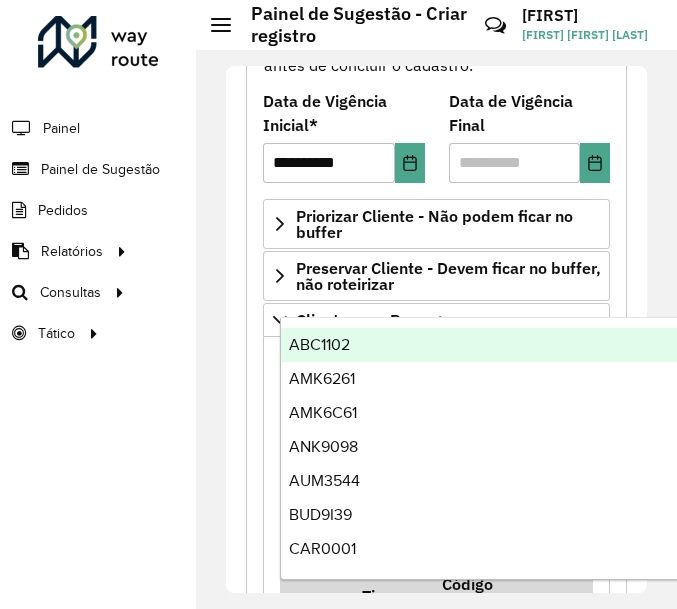 click on "Data de Vigência Final" at bounding box center [530, 113] 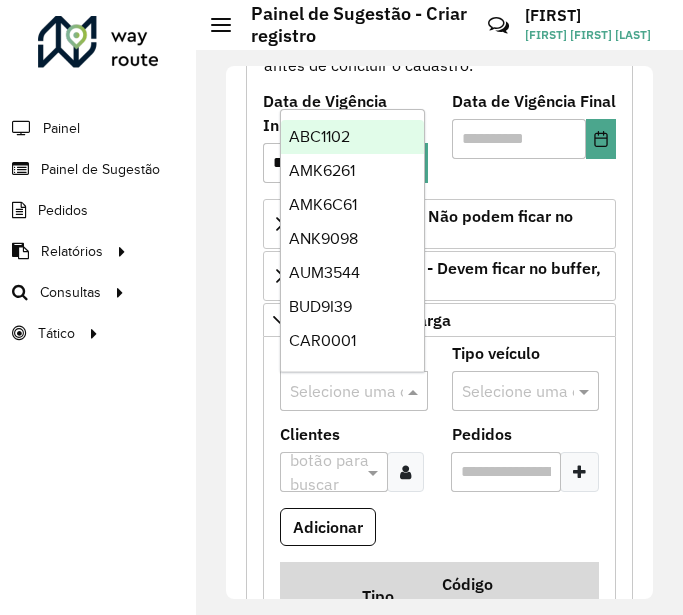 click at bounding box center [334, 392] 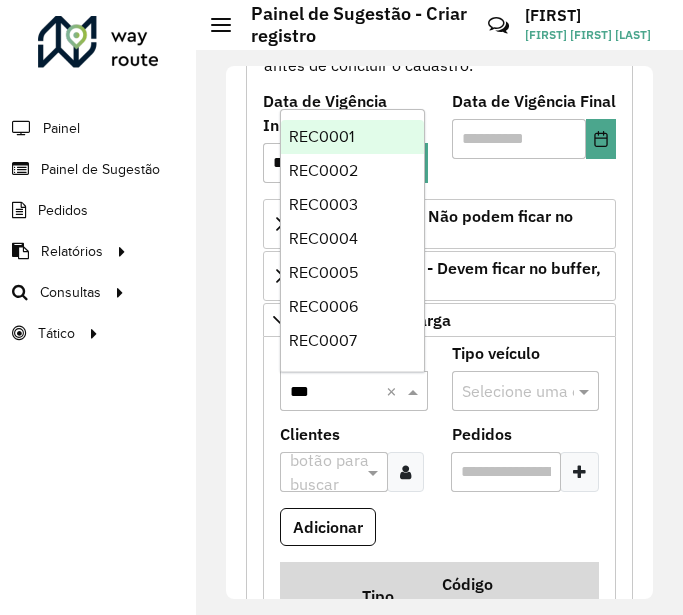 type on "****" 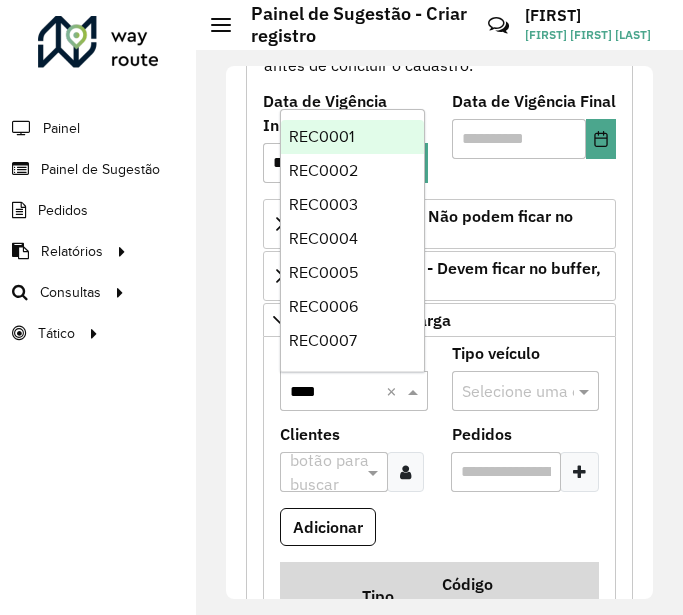 click on "REC0001" at bounding box center [352, 137] 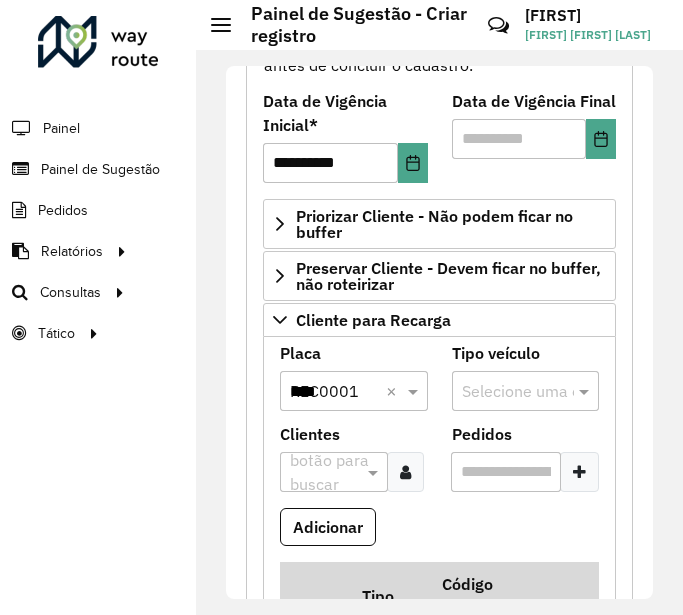 click at bounding box center [324, 473] 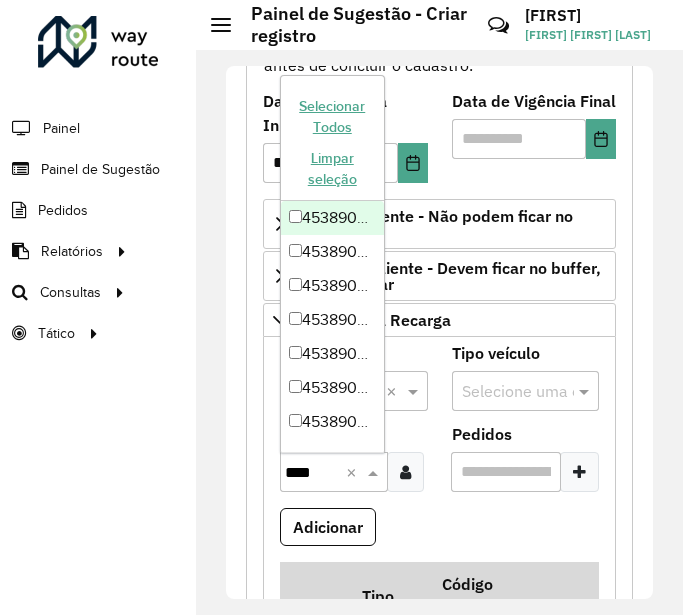 type on "*****" 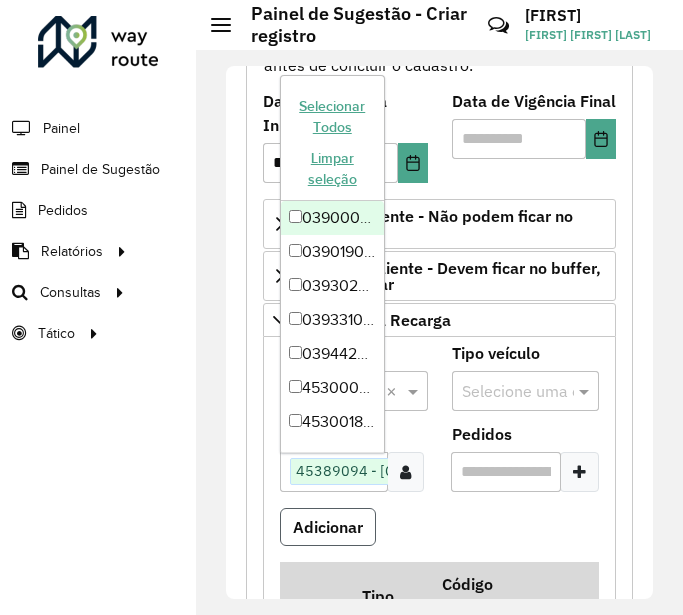 click on "Adicionar" at bounding box center (328, 527) 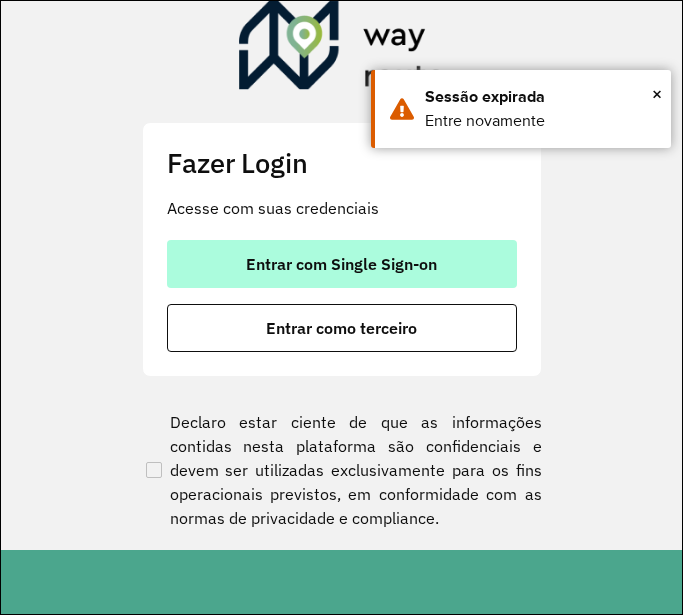 click on "Entrar com Single Sign-on" at bounding box center (341, 264) 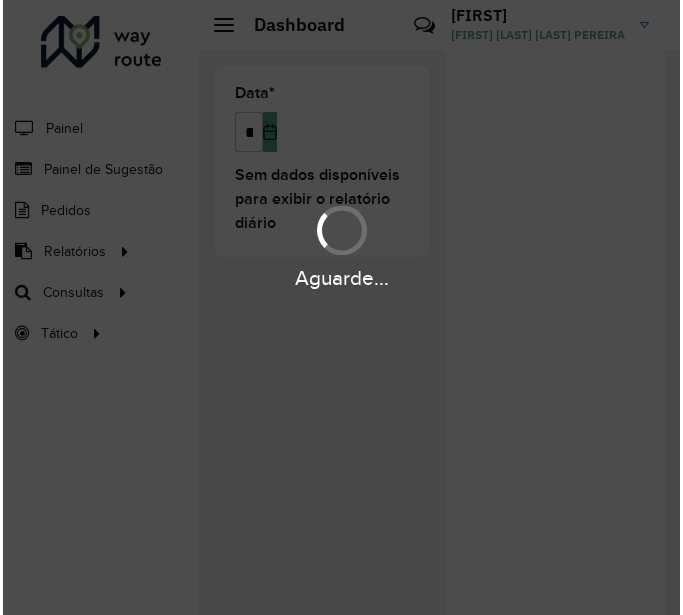 scroll, scrollTop: 0, scrollLeft: 0, axis: both 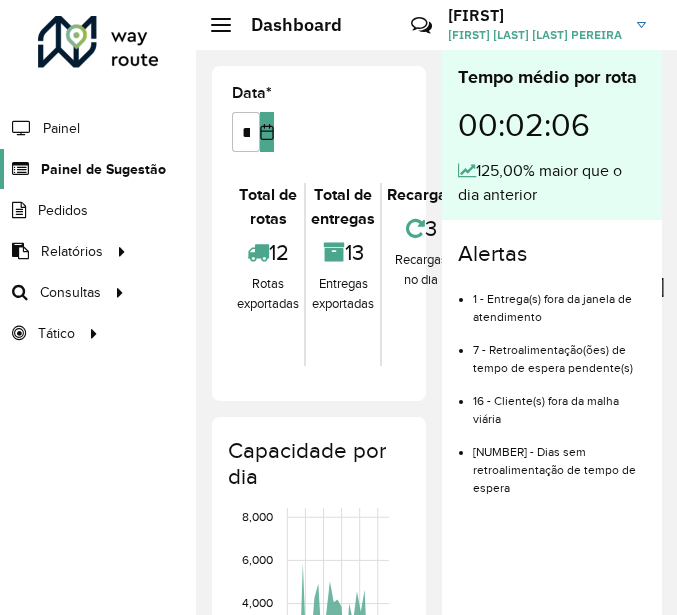 click on "Painel de Sugestão" 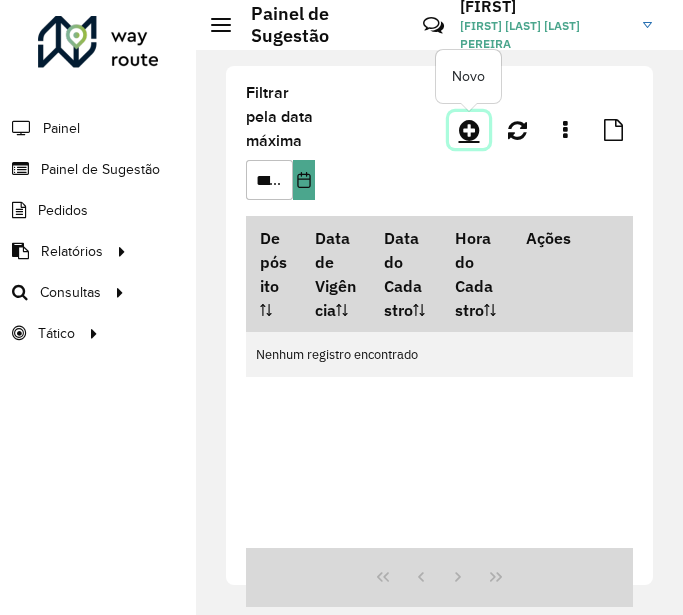 click 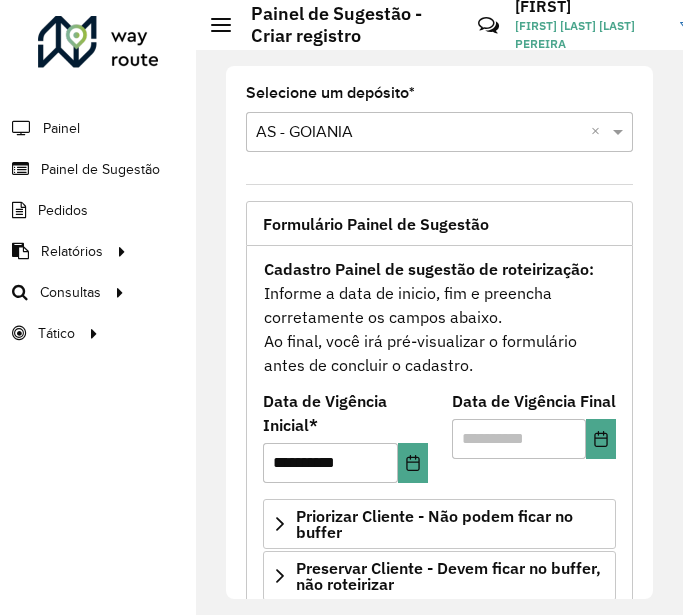 scroll, scrollTop: 200, scrollLeft: 0, axis: vertical 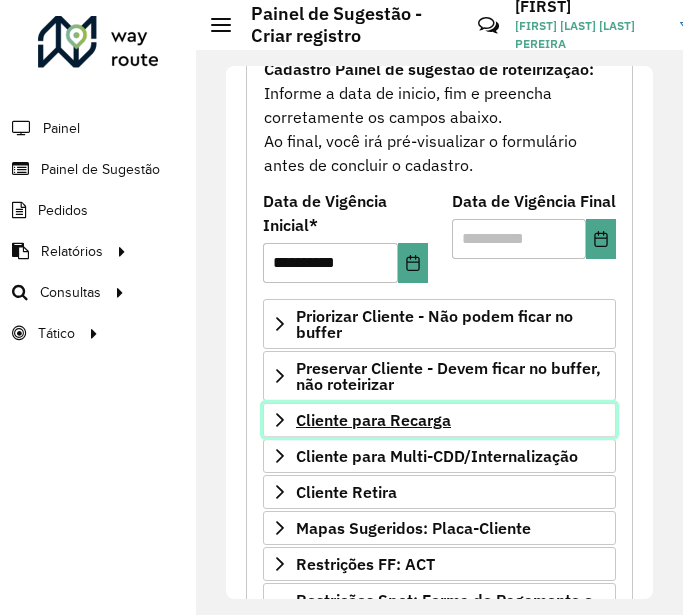 click on "Cliente para Recarga" at bounding box center [373, 420] 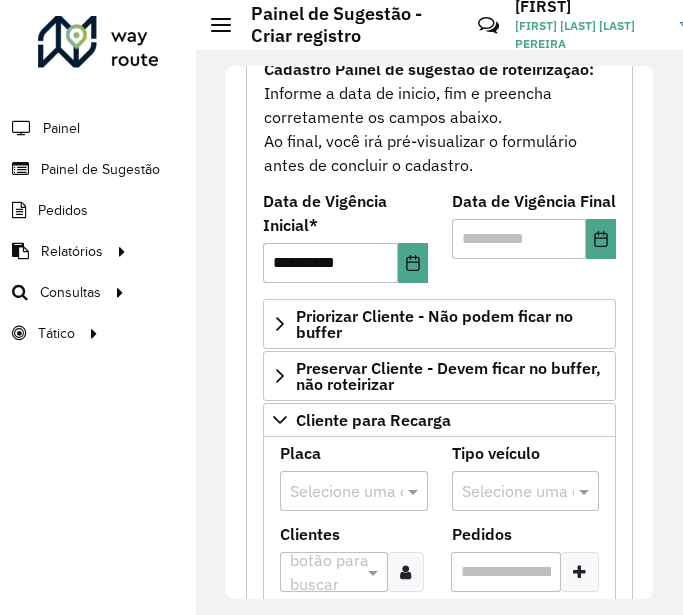 click on "Selecione uma opção" at bounding box center (354, 491) 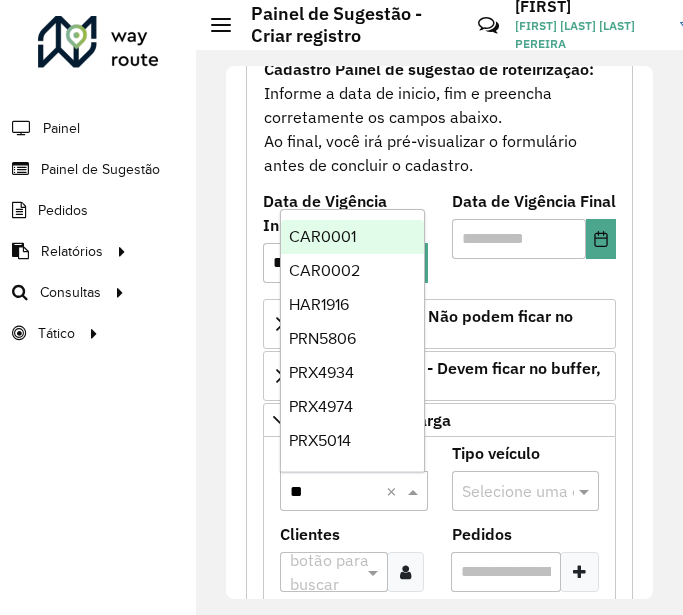 type on "***" 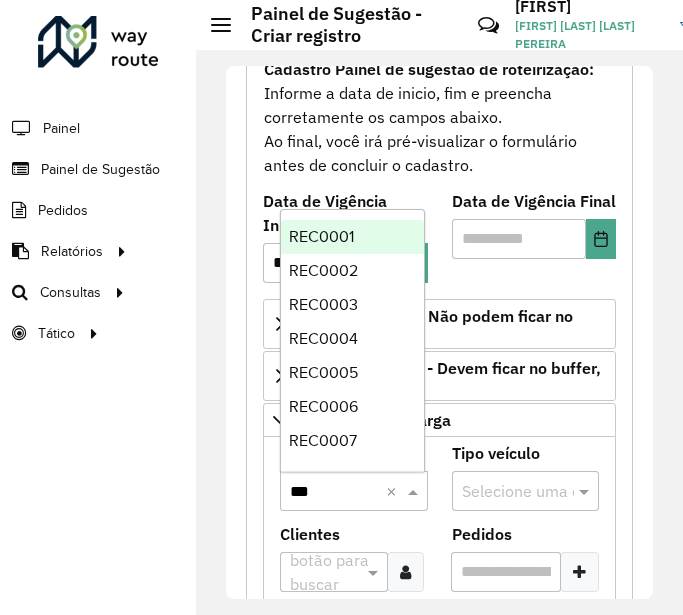 type 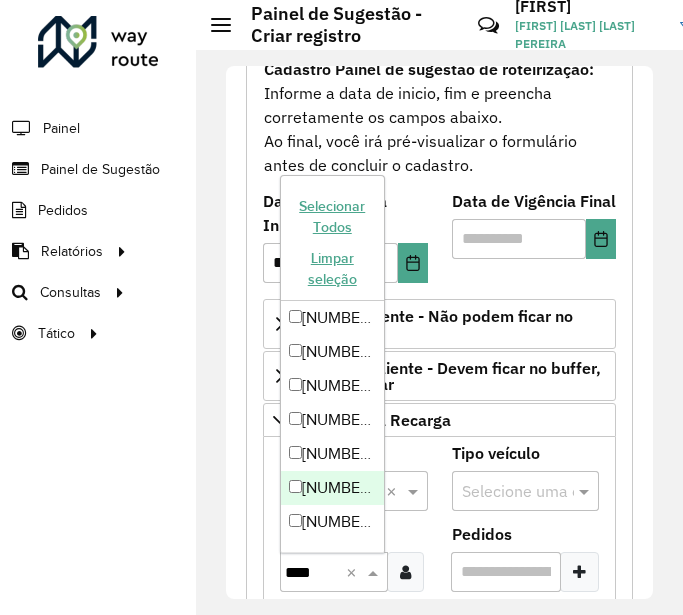 type on "*****" 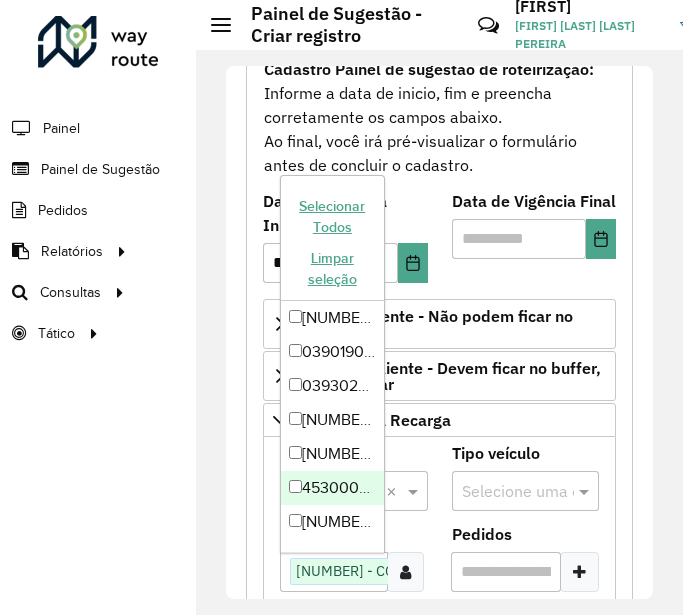 click on "Placa  Selecione uma opção × [PLATE] ×" at bounding box center (354, 486) 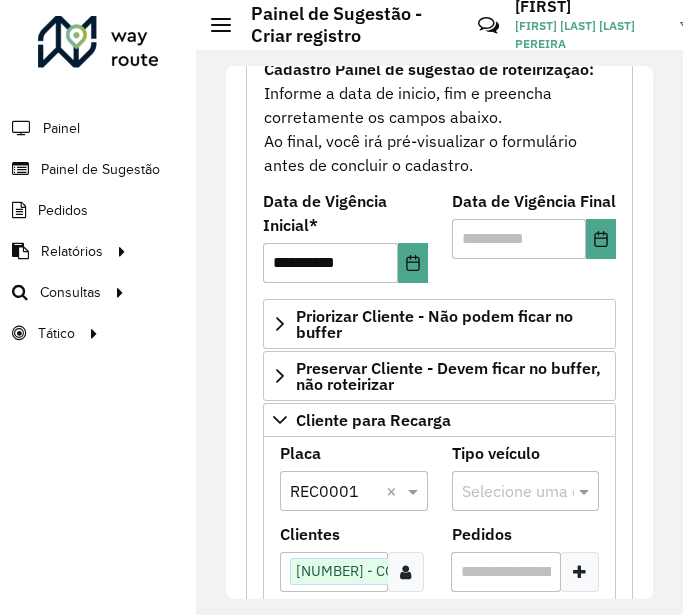 scroll, scrollTop: 500, scrollLeft: 0, axis: vertical 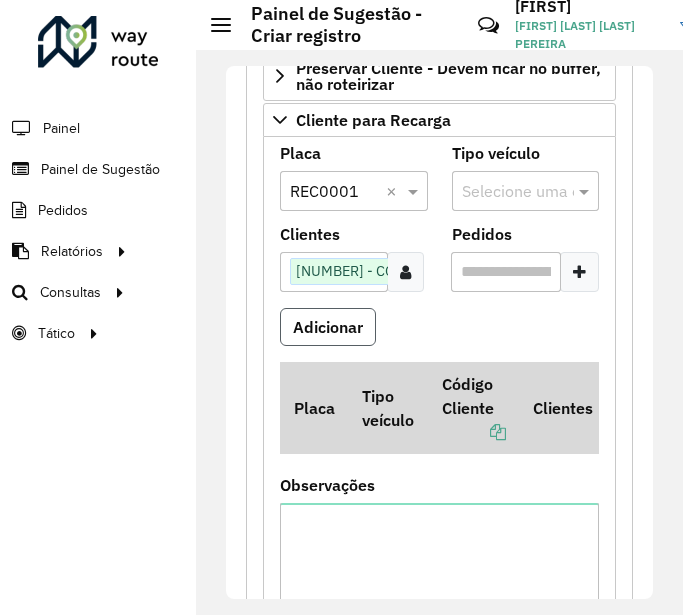 click on "Adicionar" at bounding box center [328, 327] 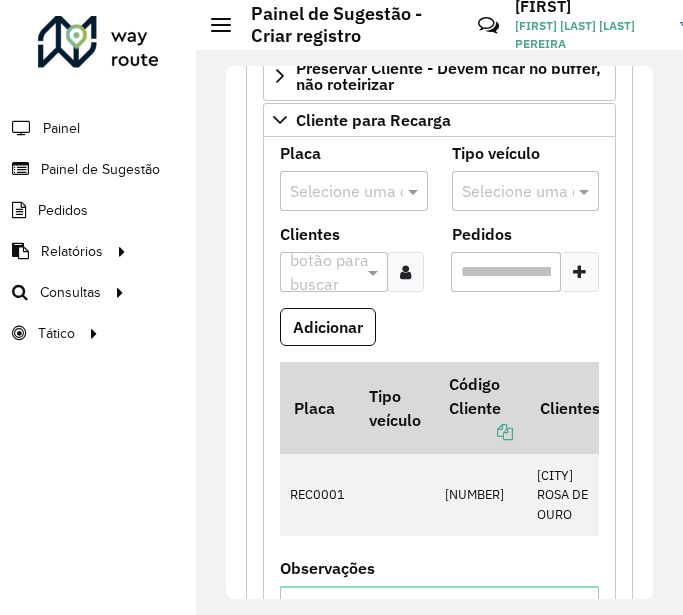 click at bounding box center (334, 192) 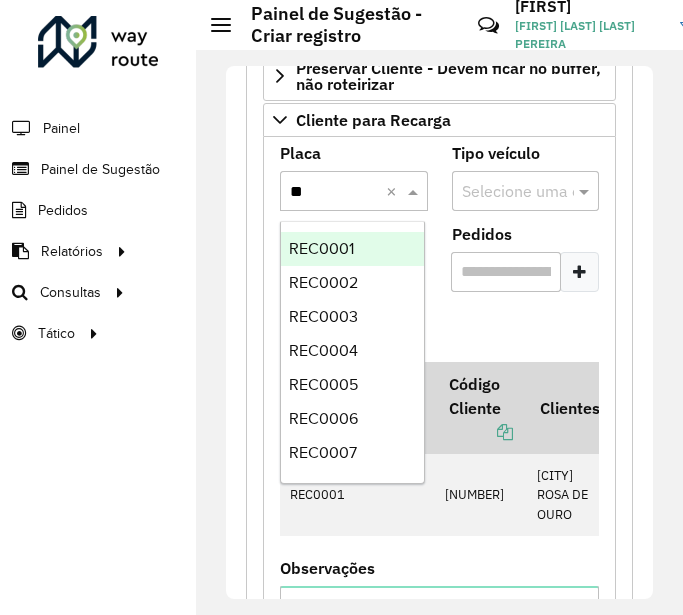 type on "***" 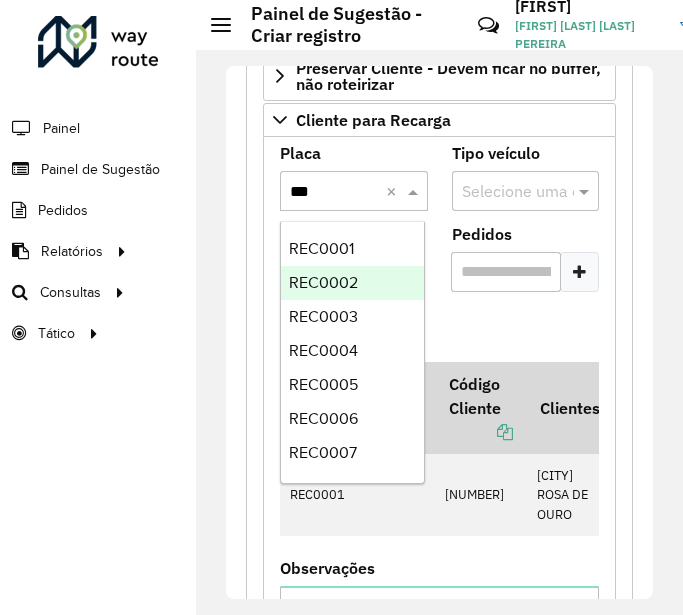 type 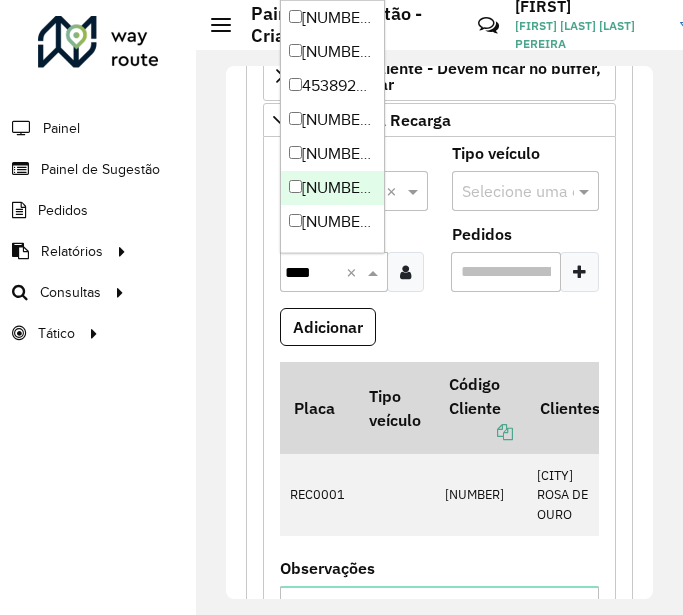 type on "*****" 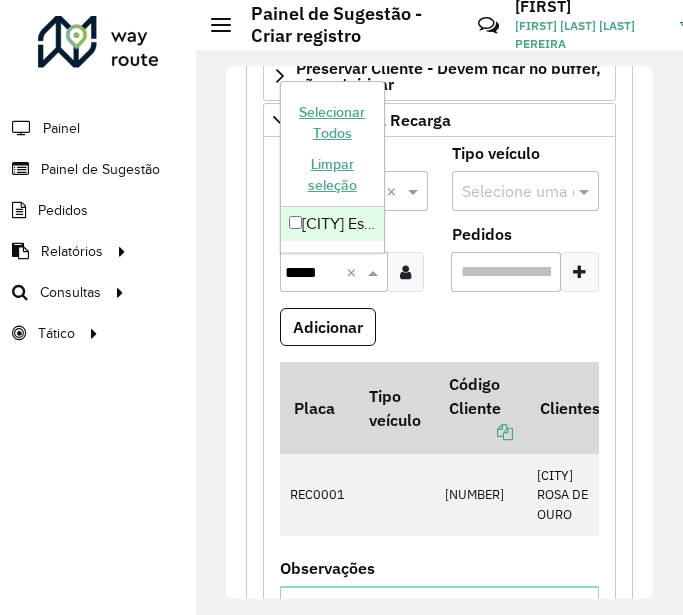 type 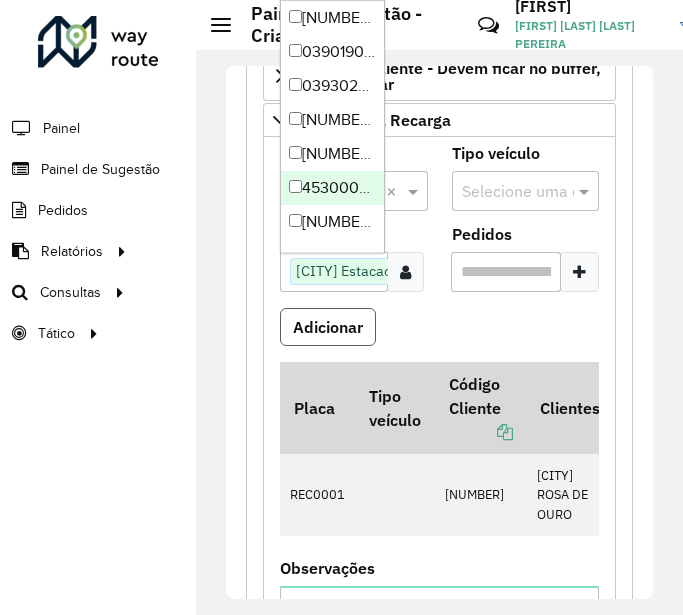 click on "Adicionar" at bounding box center [328, 327] 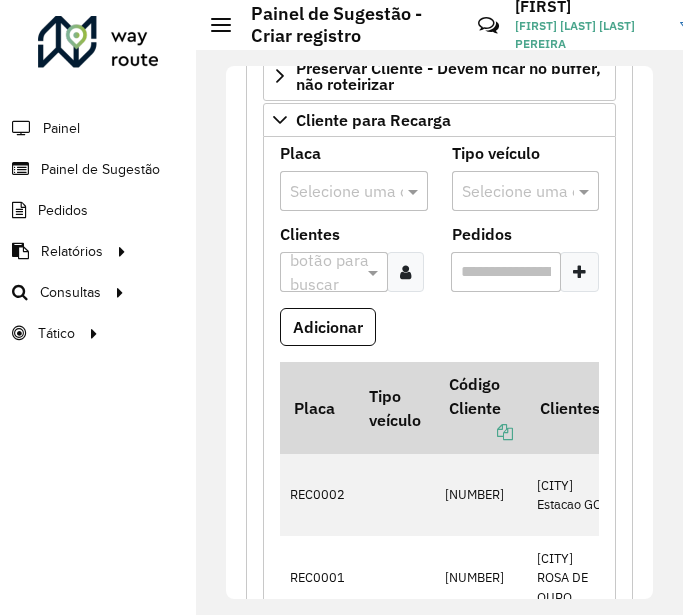click at bounding box center [334, 192] 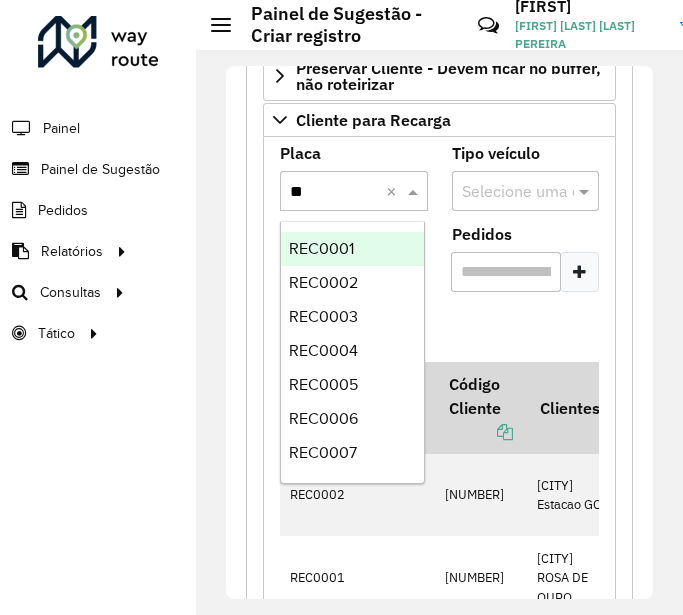 type on "***" 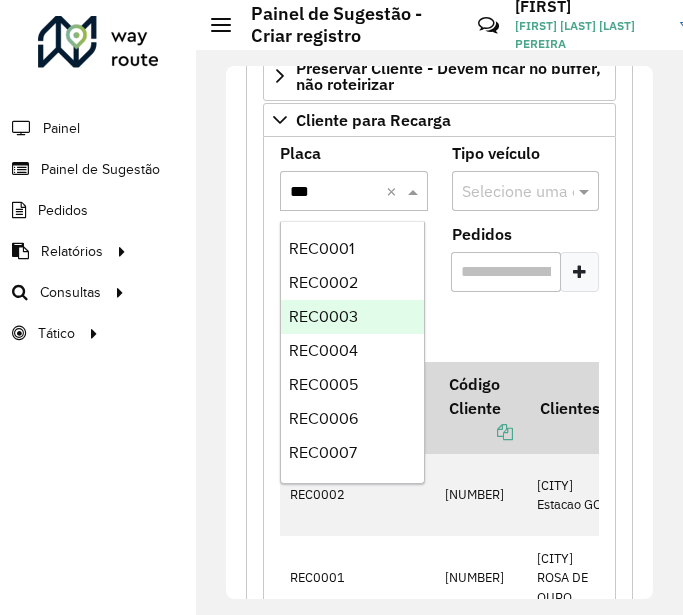 type 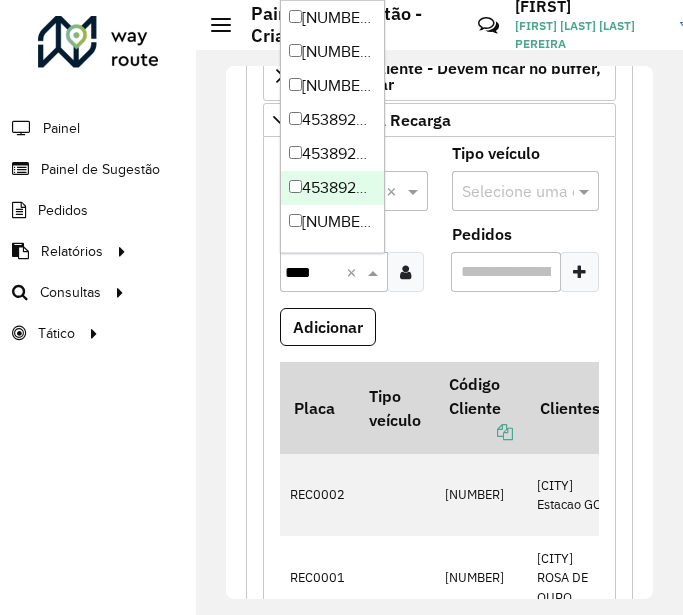 type on "*****" 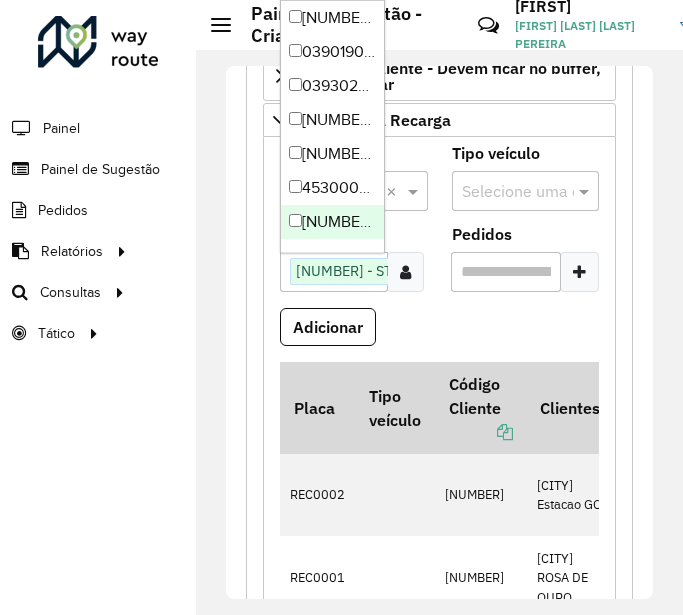 click on "Adicionar" at bounding box center [439, 335] 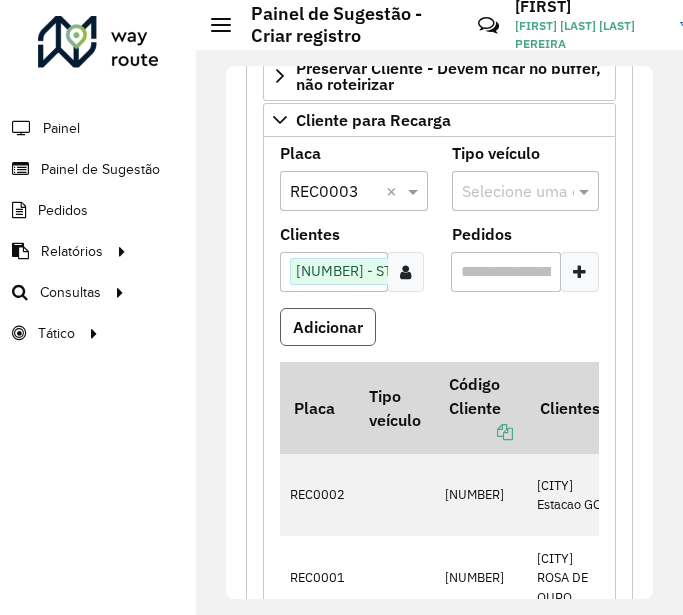 click on "Adicionar" at bounding box center (328, 327) 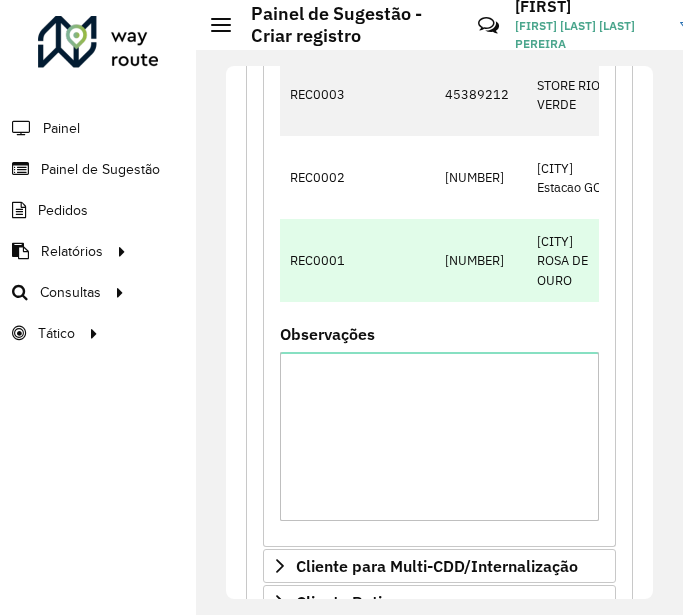 scroll, scrollTop: 1334, scrollLeft: 0, axis: vertical 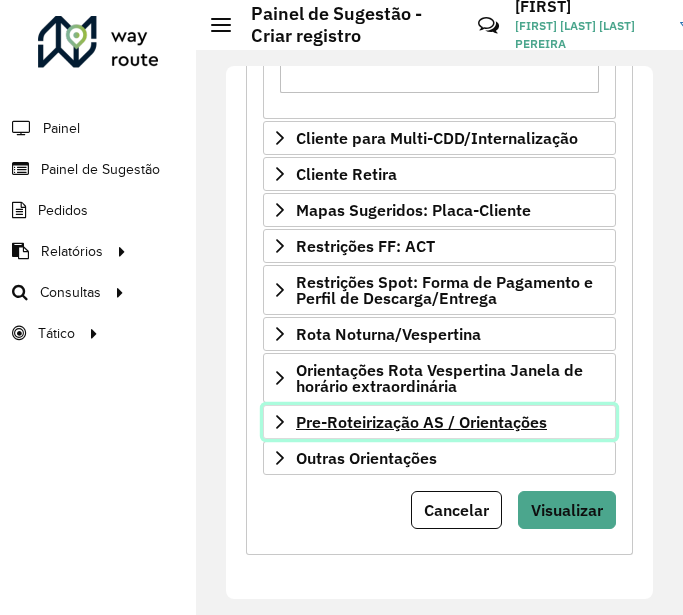 click on "Pre-Roteirização AS / Orientações" at bounding box center (421, 422) 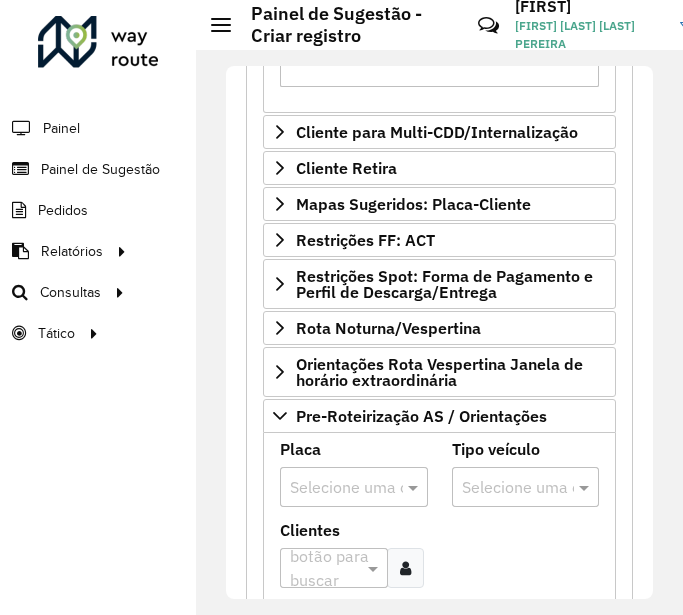 click on "Selecione uma opção" at bounding box center [354, 487] 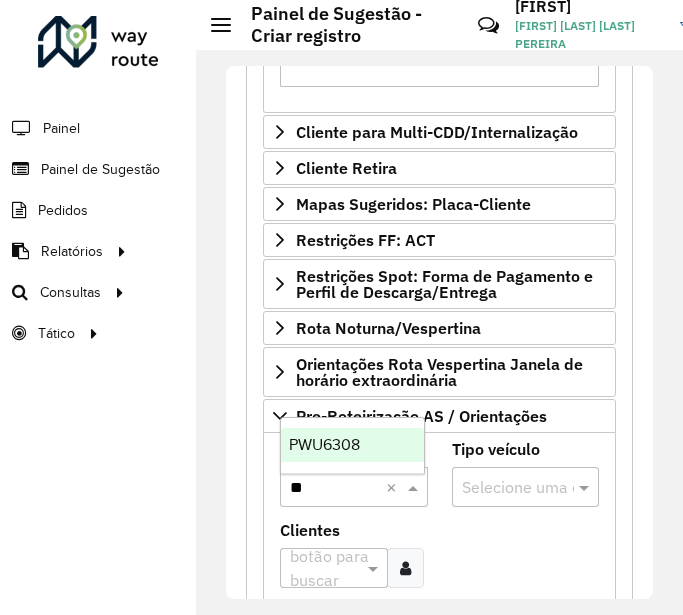 type on "***" 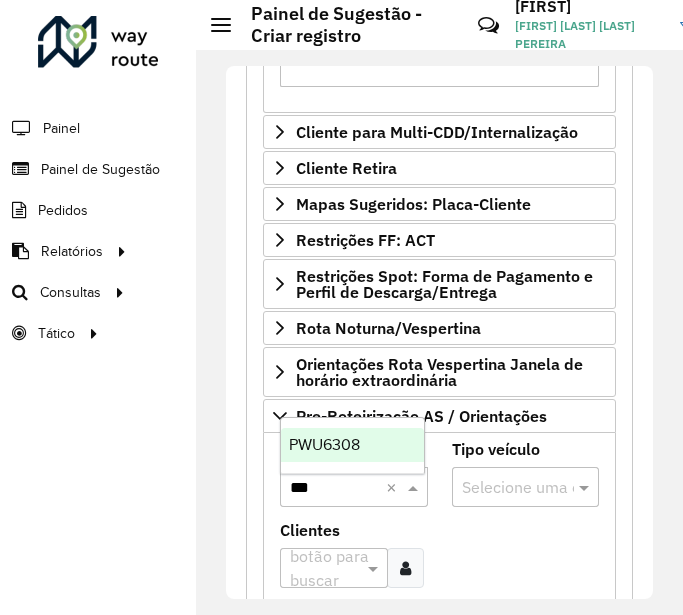 type 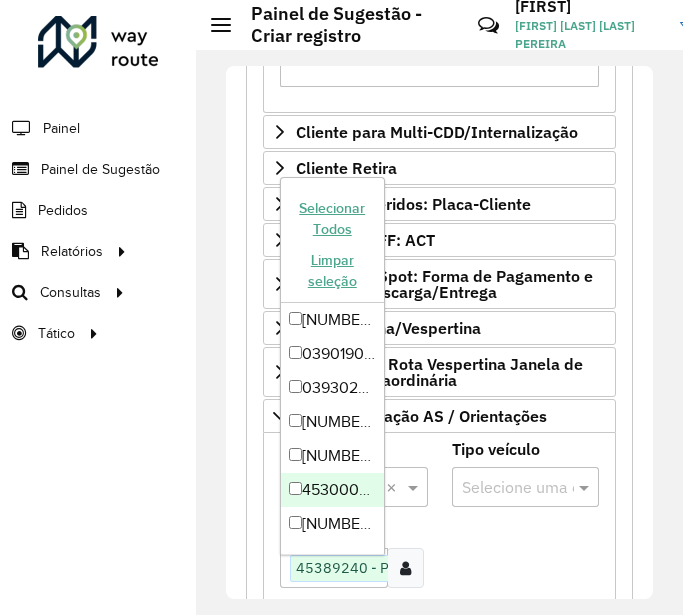 click on "Placa  Selecione uma opção × [PLATE] ×  Tipo veículo  Selecione uma opção  Clientes  Clique no botão para buscar clientes [NUMBER] - Pro Brazilian × ×  Tipo cliente  Selecione uma opção Adicionar  Placa   Tipo veículo   Código Cliente   Clientes   Tipo cliente  Observações" at bounding box center (439, 753) 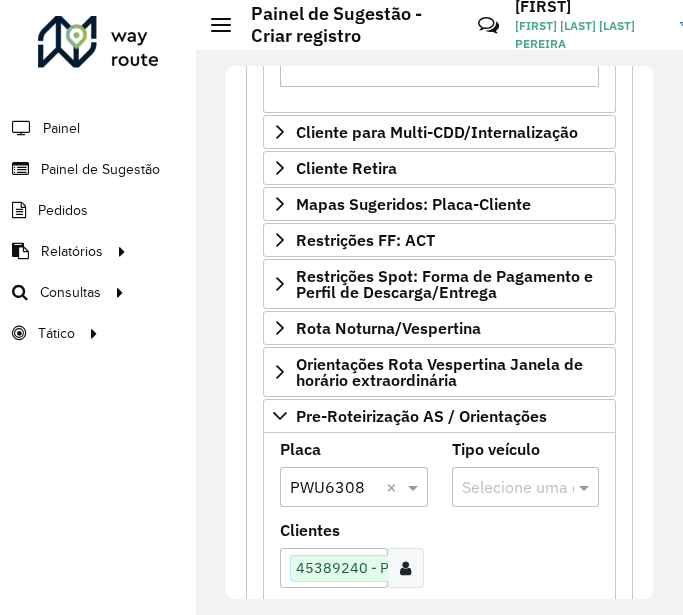 scroll, scrollTop: 1534, scrollLeft: 0, axis: vertical 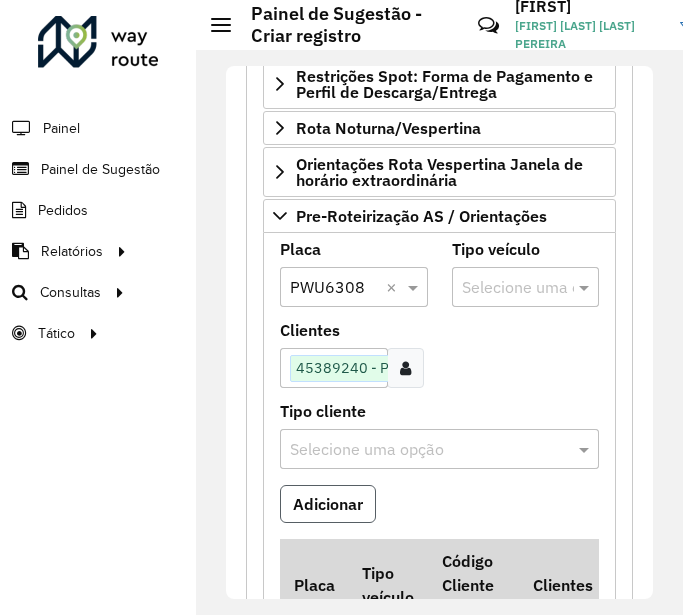 click on "Adicionar" at bounding box center [328, 504] 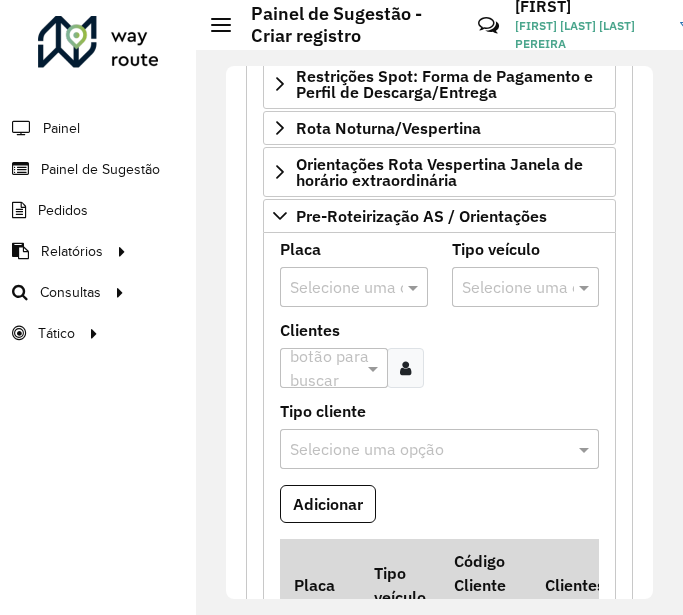 scroll, scrollTop: 1834, scrollLeft: 0, axis: vertical 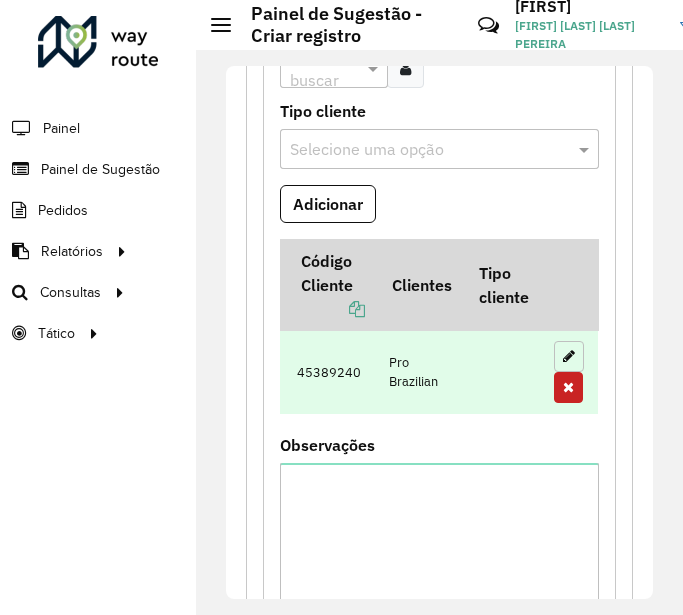 click at bounding box center [569, 356] 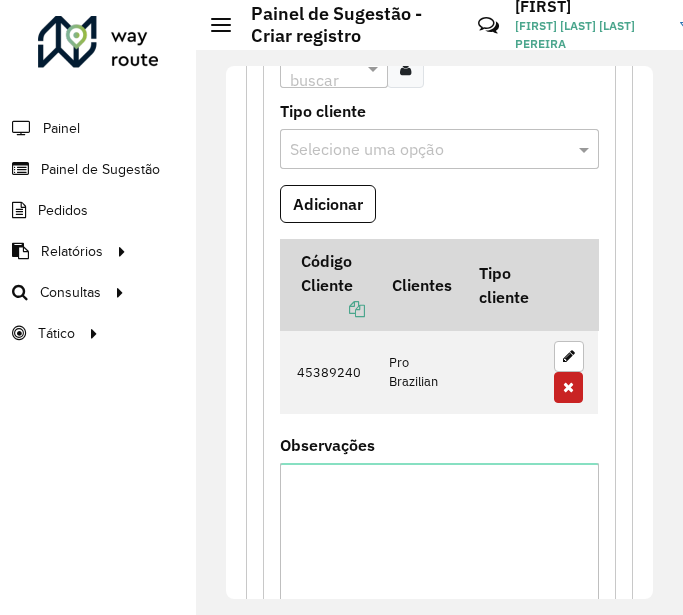 scroll, scrollTop: 0, scrollLeft: 121, axis: horizontal 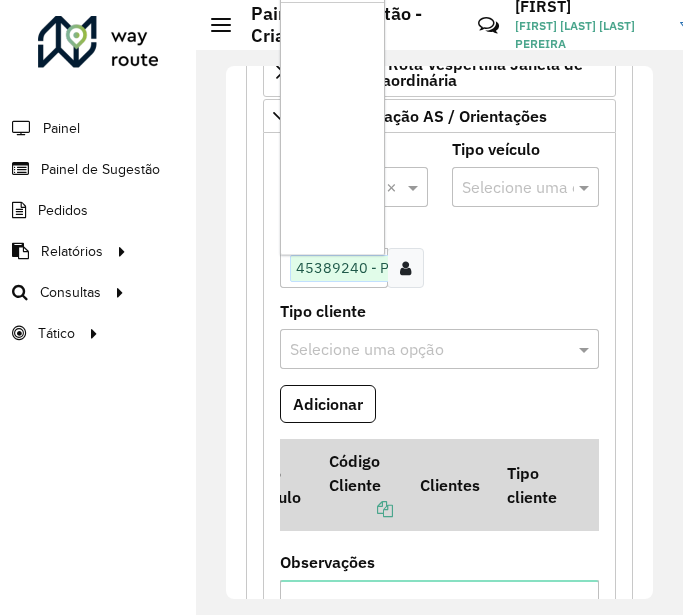 click on "[NUMBER] - Pro Brazilian ×" at bounding box center [389, 268] 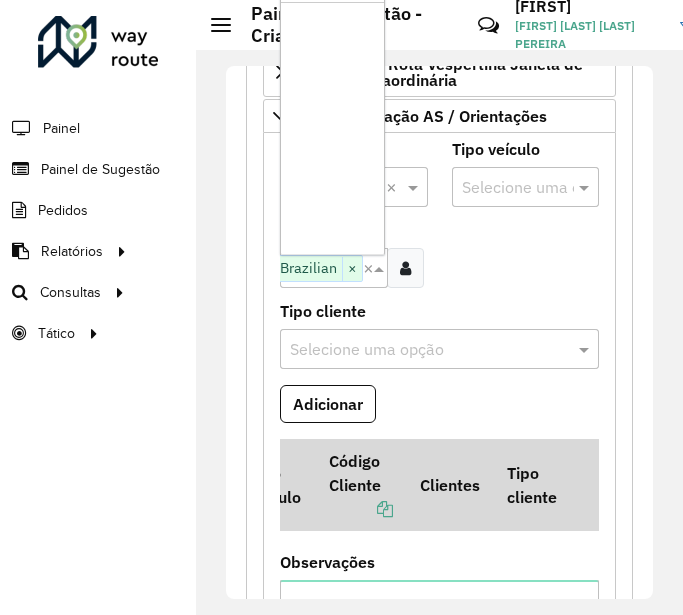 scroll, scrollTop: 13396, scrollLeft: 0, axis: vertical 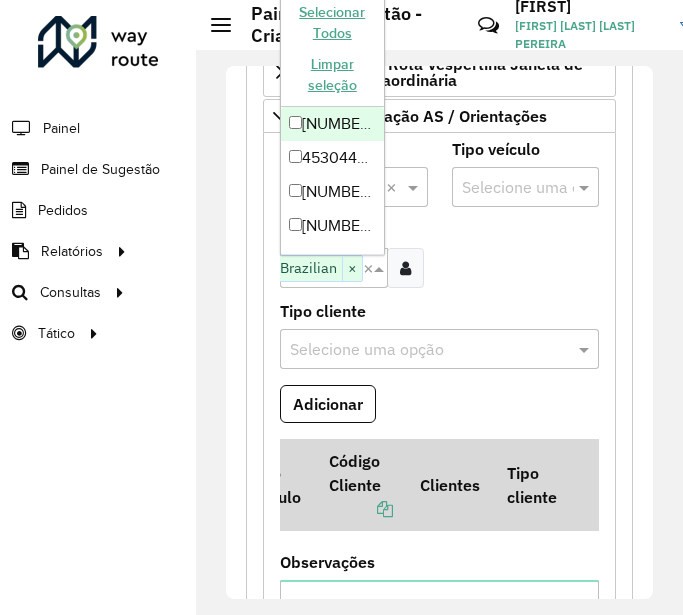 type on "****" 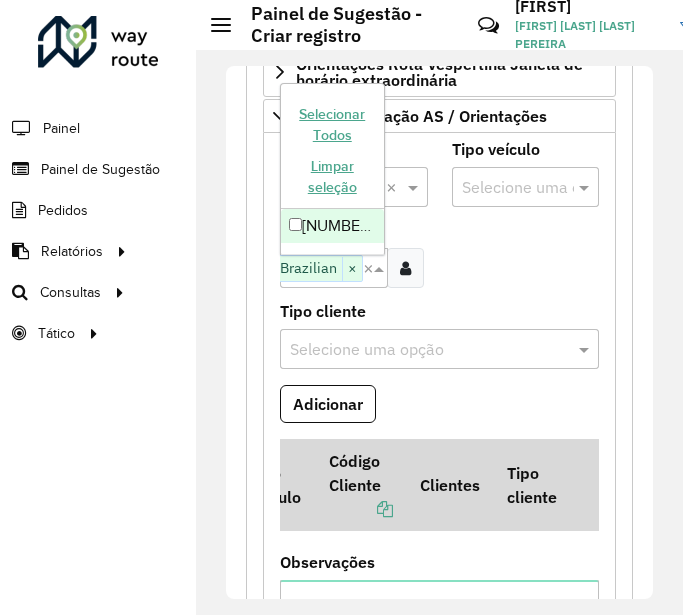 type 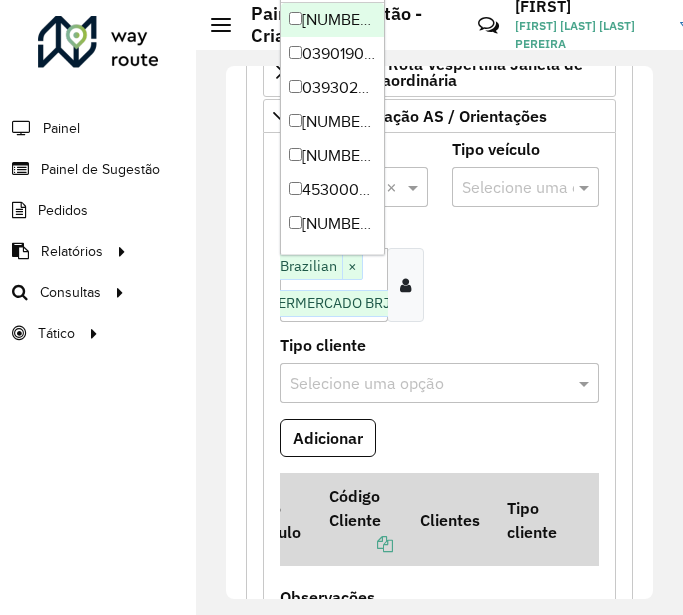 scroll, scrollTop: 0, scrollLeft: 0, axis: both 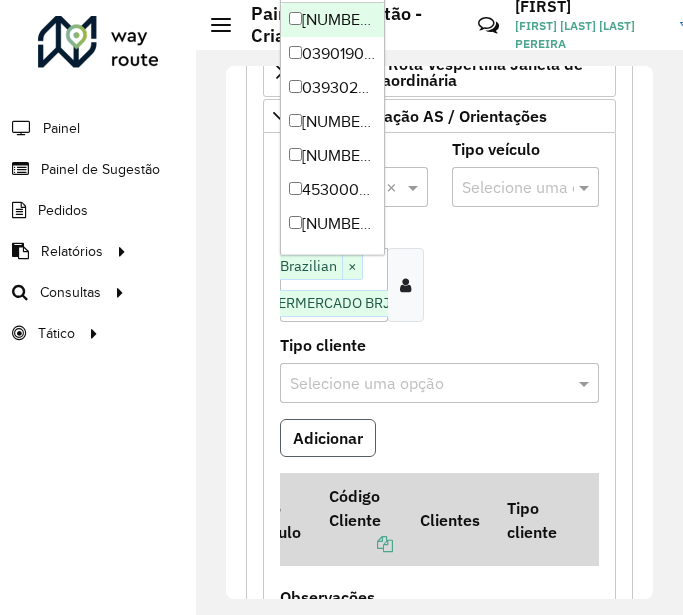 click on "Adicionar" at bounding box center (328, 438) 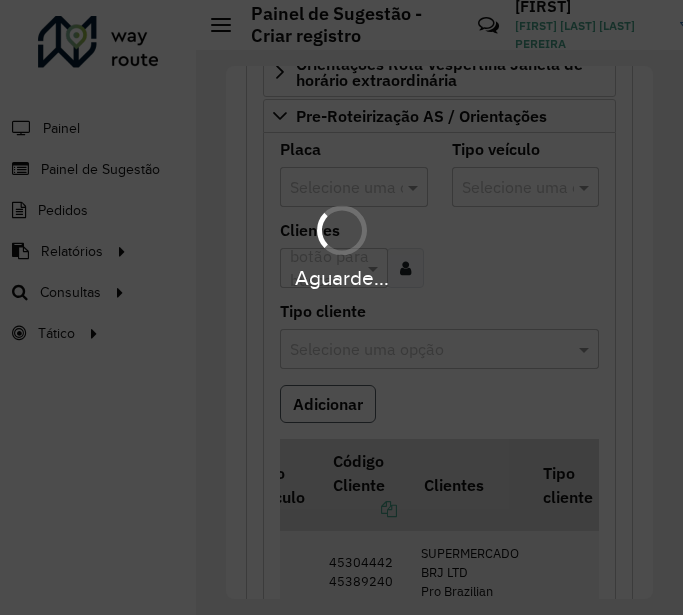 scroll, scrollTop: 0, scrollLeft: 0, axis: both 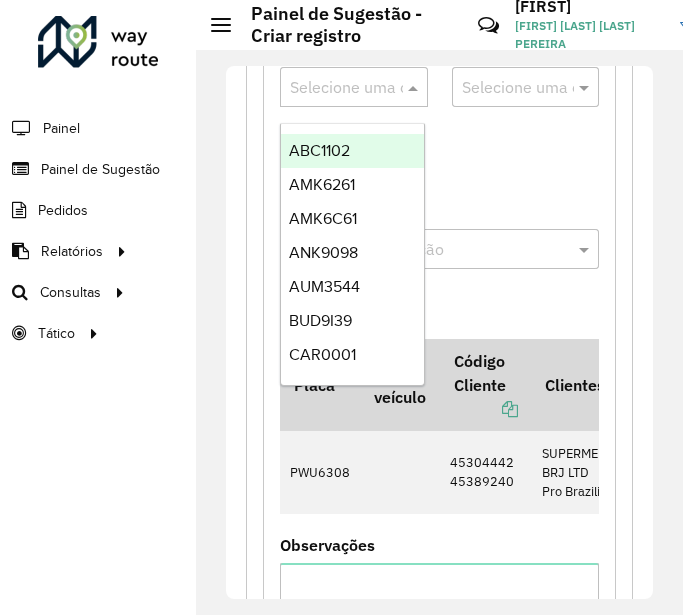 click at bounding box center [334, 88] 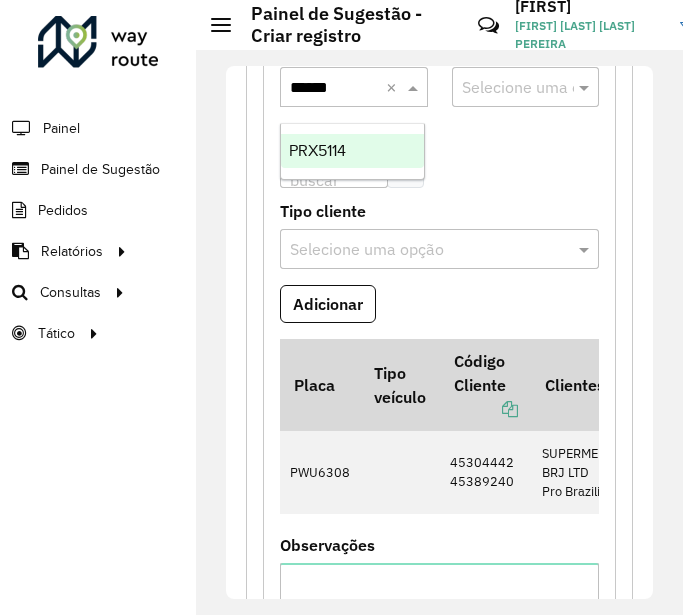 type on "*******" 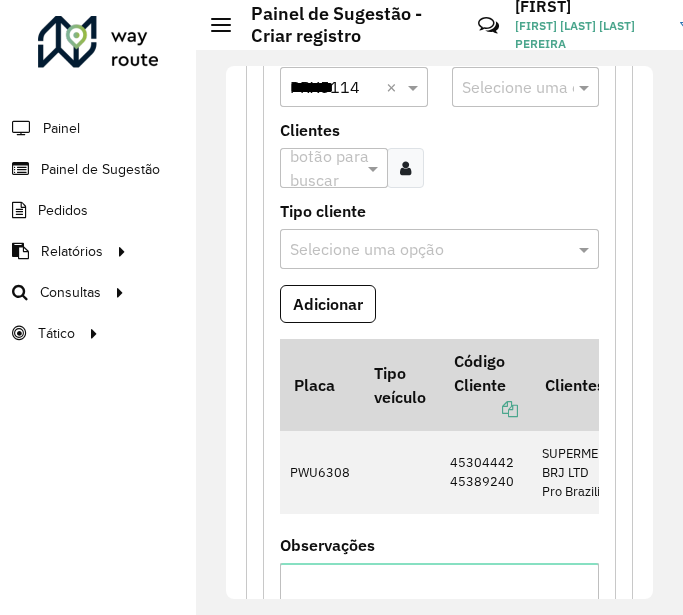 type 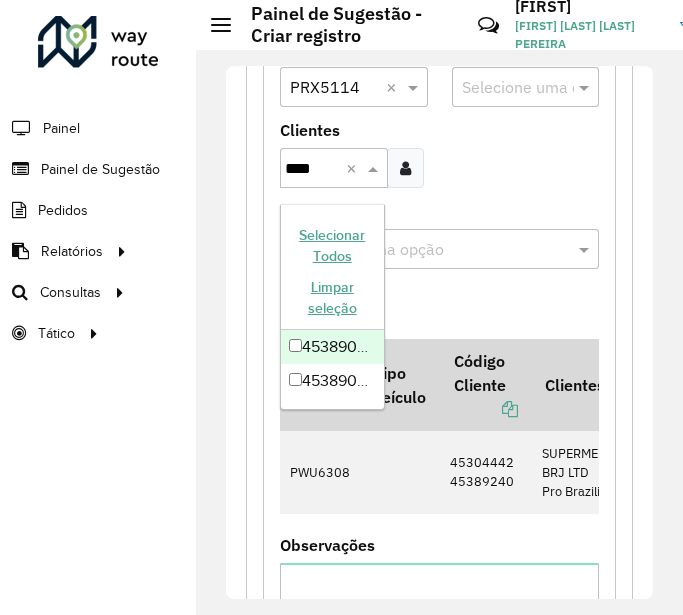 type on "*****" 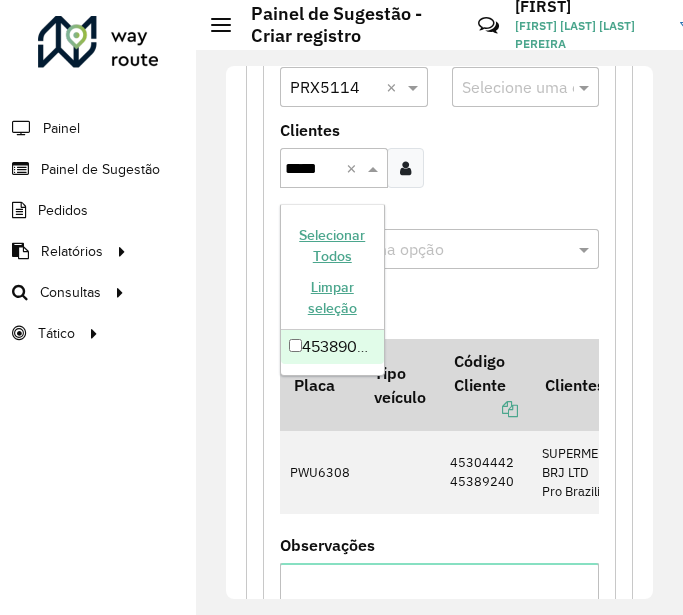 type 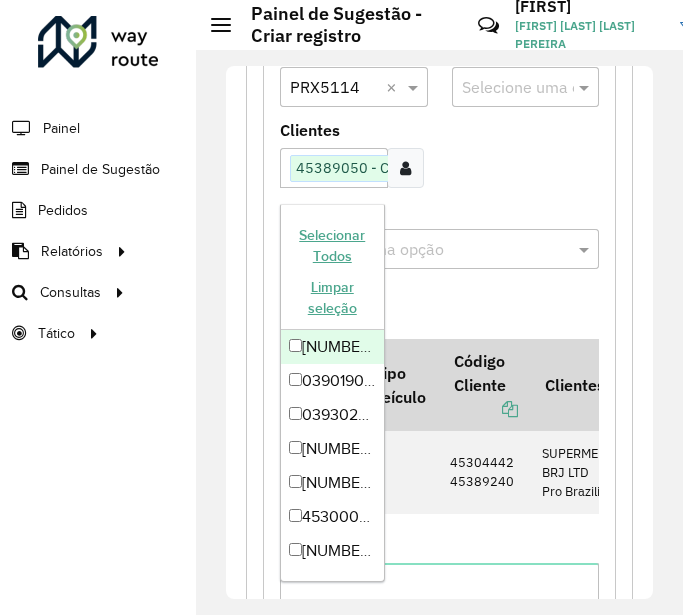 click on "Placa  Selecione uma opção × [PLATE] ×  Tipo veículo  Selecione uma opção  Clientes  Clique no botão para buscar clientes [NUMBER] - CENTRO OESTE COMERCI × ×  Tipo cliente  Selecione uma opção Adicionar  Placa   Tipo veículo   Código Cliente   Clientes   Tipo cliente  [PLATE] [NUMBER] [NUMBER]  SUPERMERCADO BRJ LTD  Pro Brazilian  Observações" at bounding box center (439, 395) 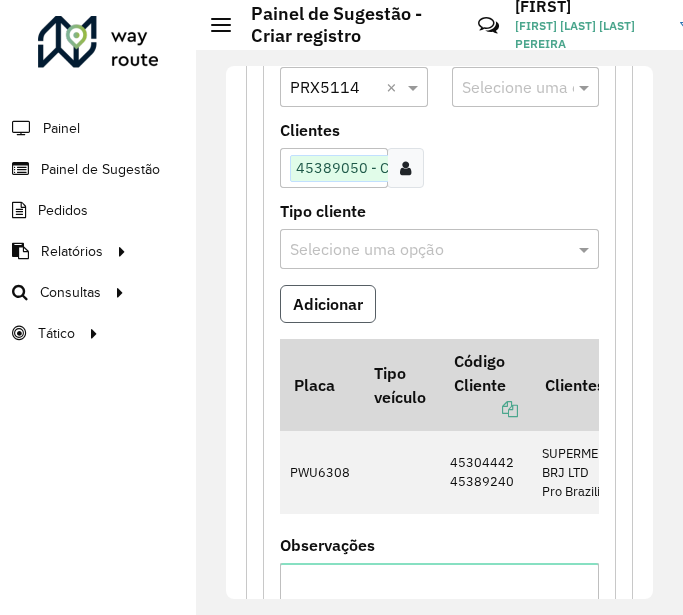 click on "Adicionar" at bounding box center (328, 304) 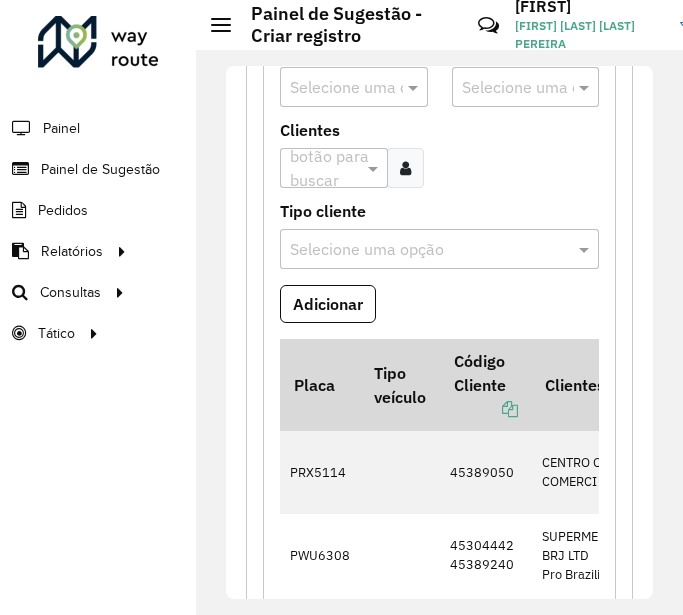 click at bounding box center [334, 88] 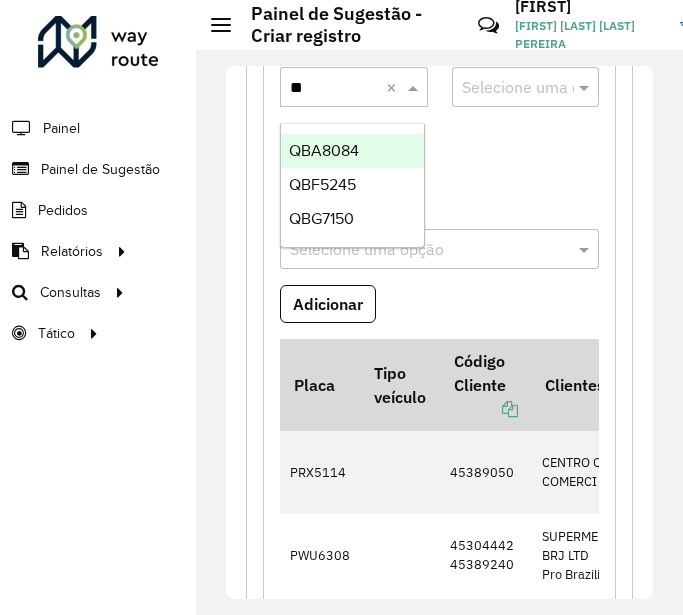 type on "***" 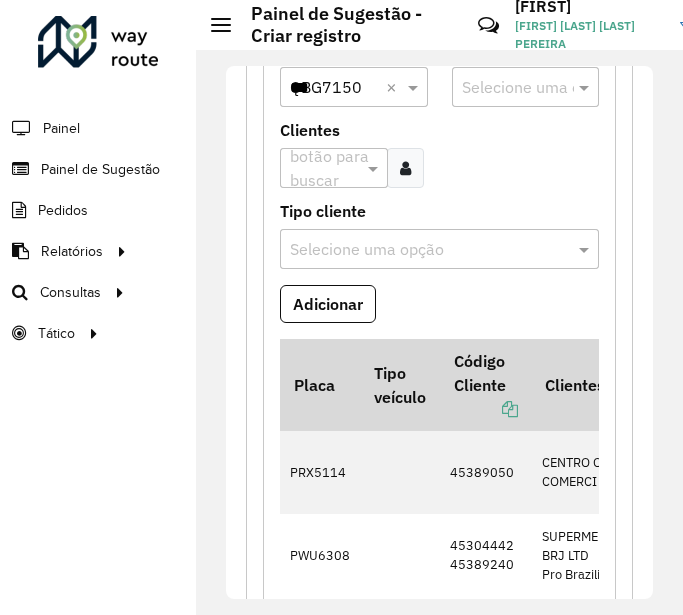 type 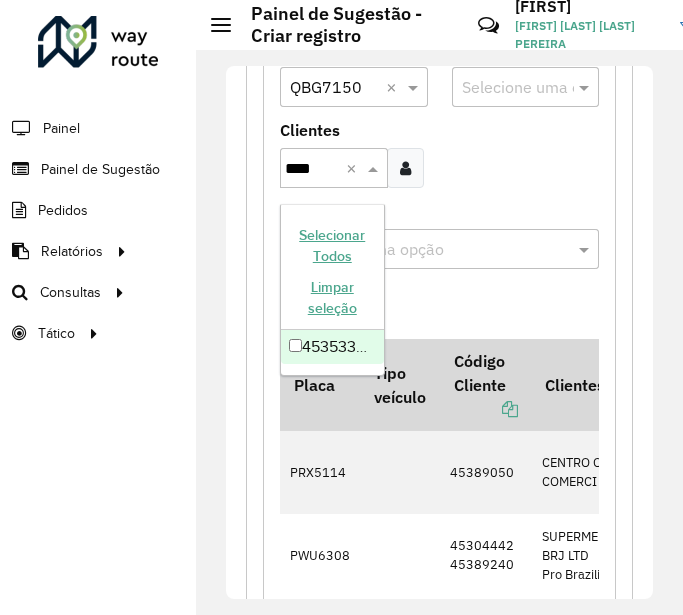 type on "*****" 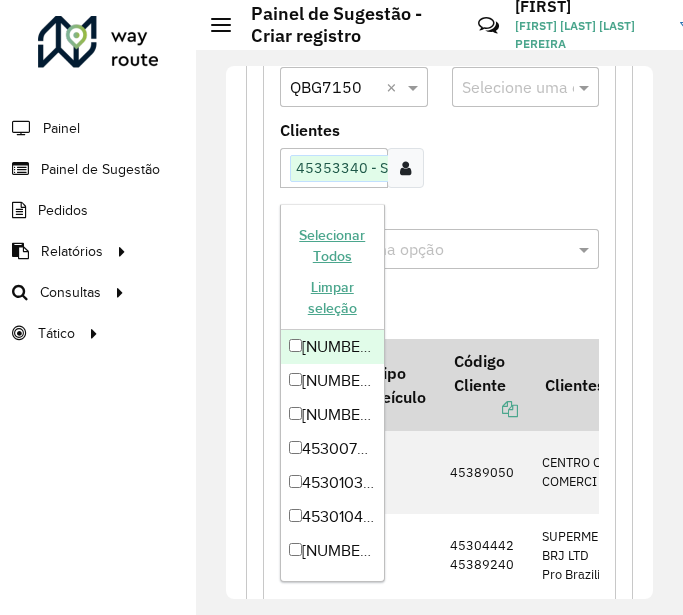 scroll, scrollTop: 0, scrollLeft: 7, axis: horizontal 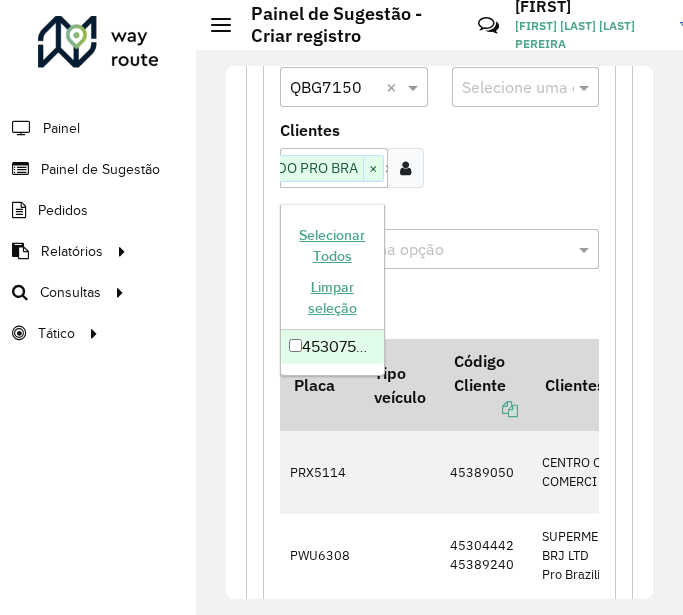 type on "****" 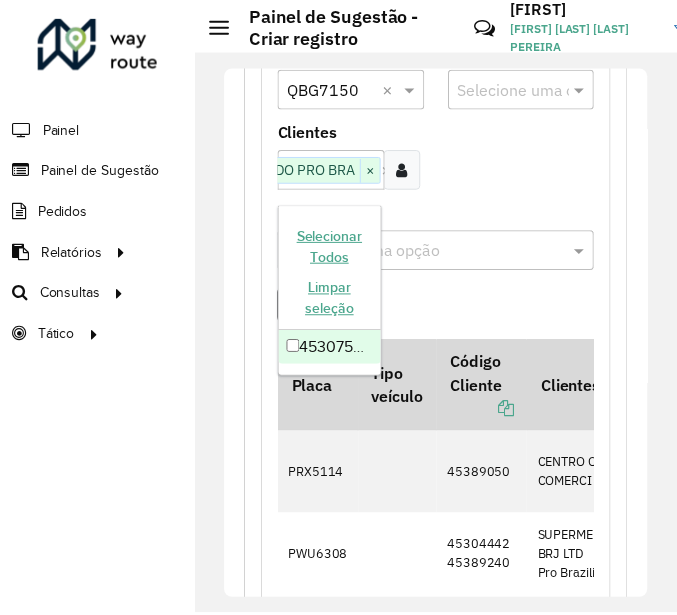 scroll, scrollTop: 0, scrollLeft: 36, axis: horizontal 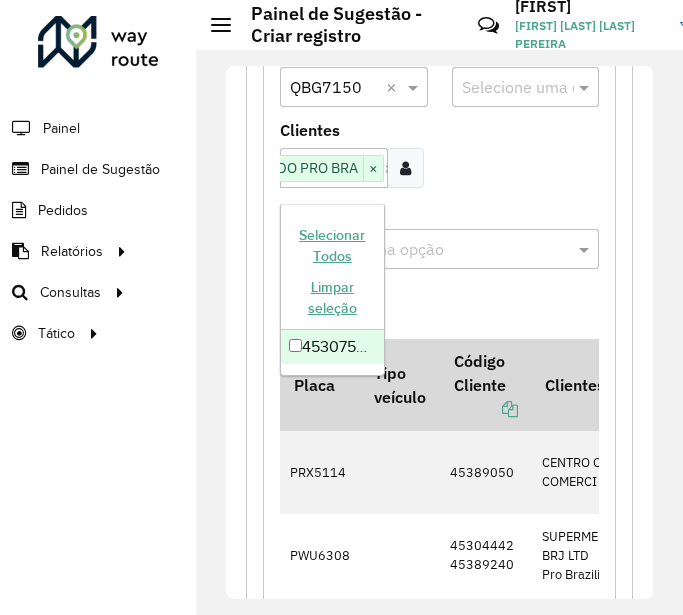 type 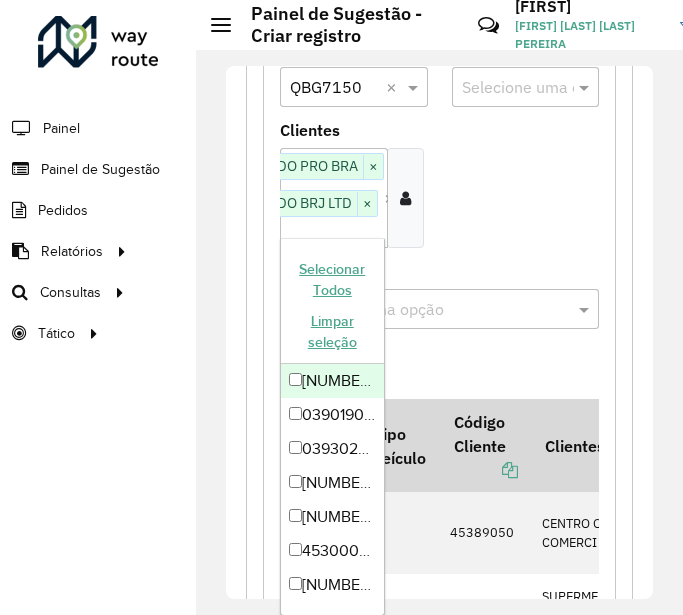 scroll, scrollTop: 0, scrollLeft: 0, axis: both 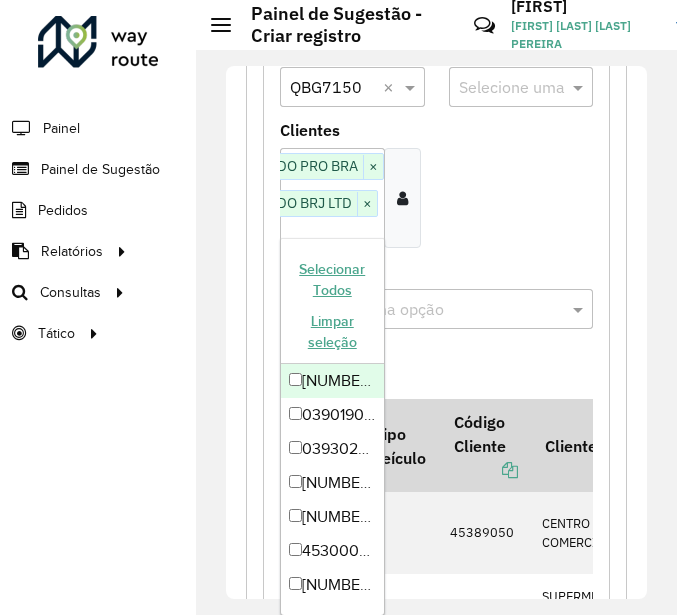 click on "Placa  Selecione uma opção × [PLATE] ×  Tipo veículo  Selecione uma opção  Clientes  Clique no botão para buscar clientes [NUMBER] - SUPERMERCADO PRO BRA × [NUMBER] - SUPERMERCADO BRJ LTD × ×  Tipo cliente  Selecione uma opção Adicionar  Placa   Tipo veículo   Código Cliente   Clientes   Tipo cliente  [PLATE] [NUMBER]  CENTRO OESTE COMERCI [PLATE] [NUMBER] [NUMBER]  SUPERMERCADO BRJ LTD  SUPERMERCADO PRO BRA [PLATE] [NUMBER]  CENTRO OESTE COMERCI [PLATE] [NUMBER] [NUMBER]  SUPERMERCADO BRJ LTD  Pro Brazilian  Observações" at bounding box center (436, 467) 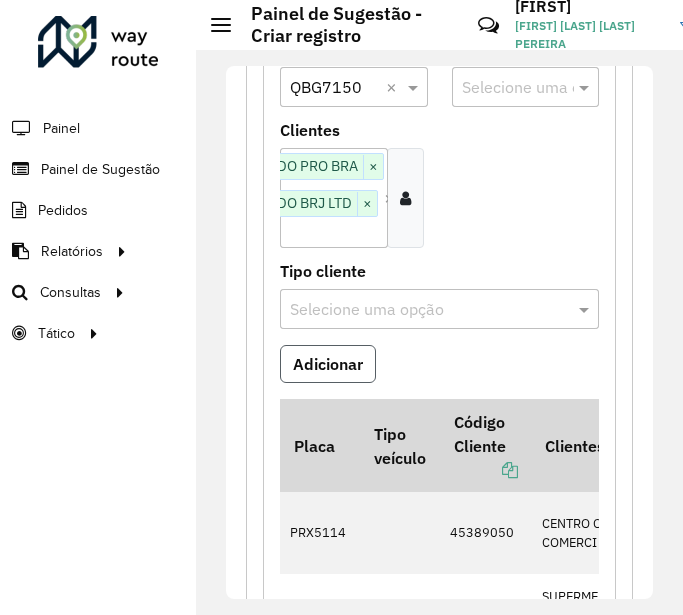 click on "Adicionar" at bounding box center (328, 364) 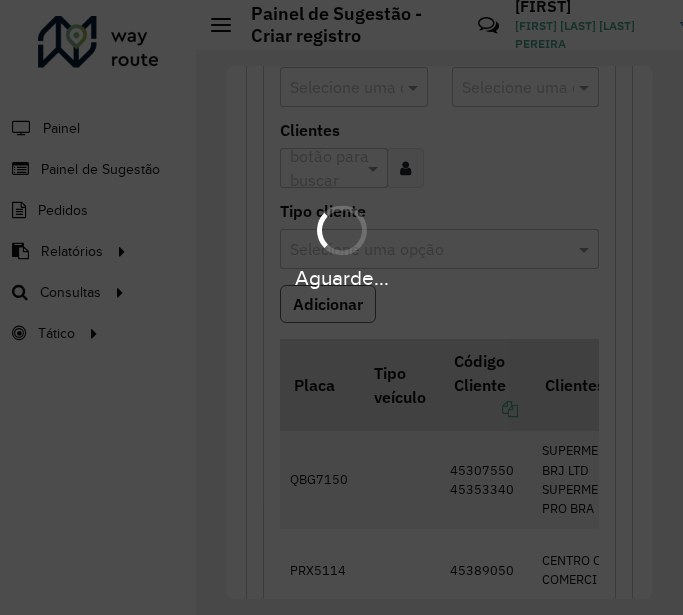 scroll, scrollTop: 0, scrollLeft: 0, axis: both 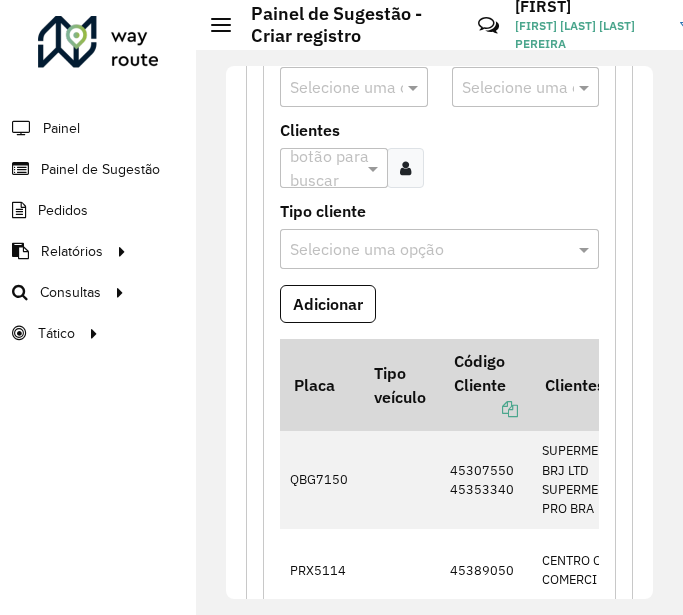 click at bounding box center [334, 88] 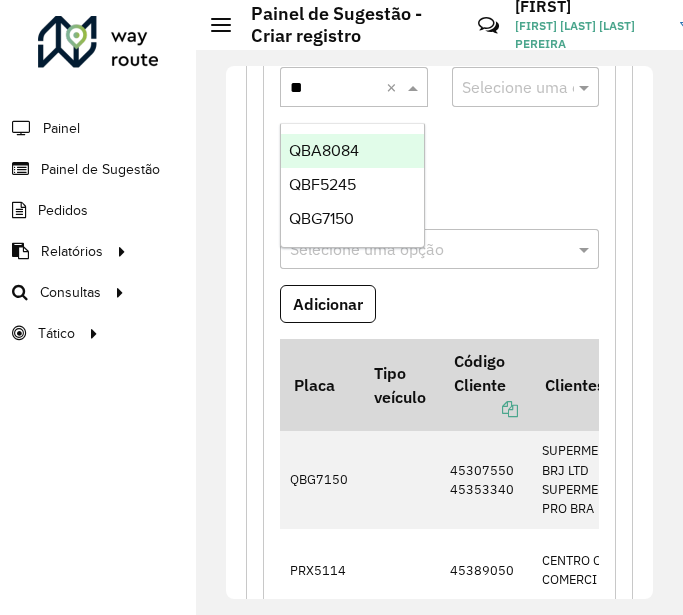 type on "***" 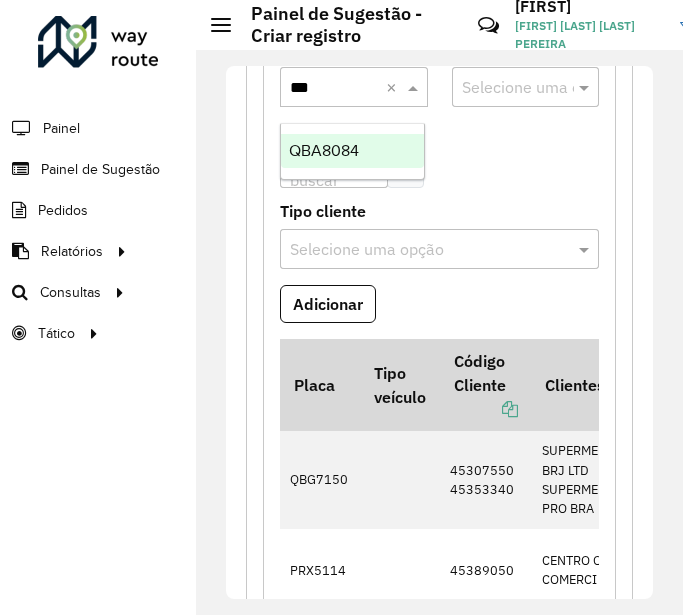 type 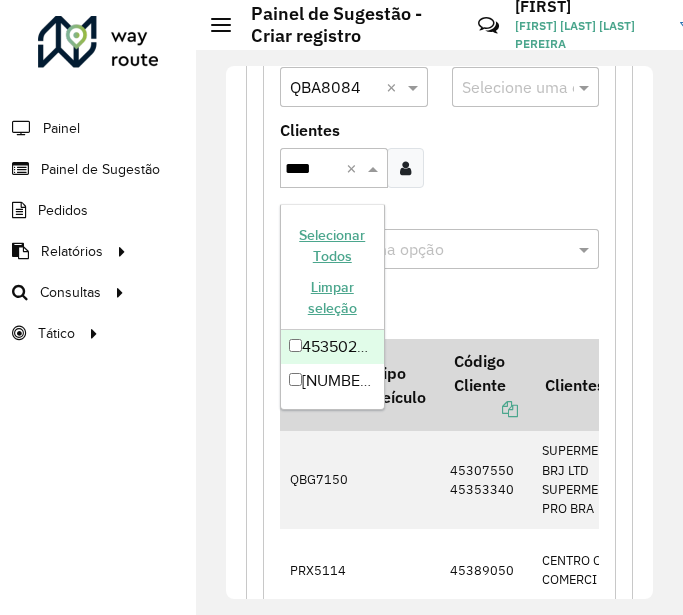 type on "*****" 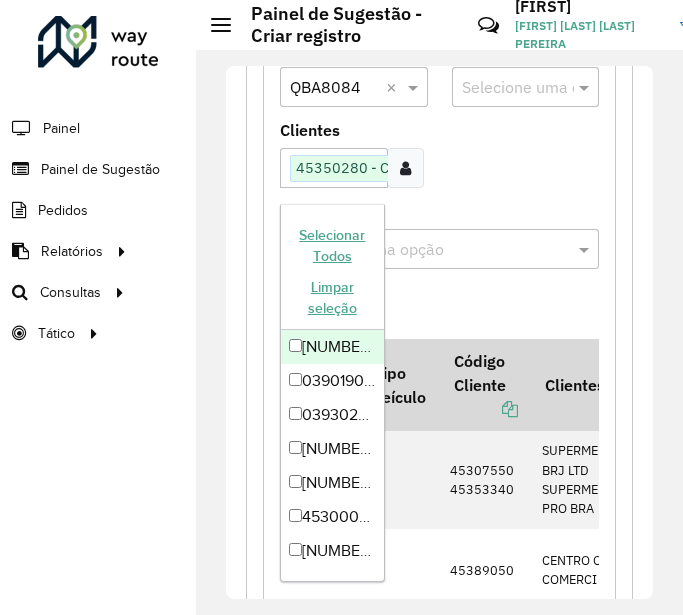 click on "Placa  Selecione uma opção × [PLATE] ×  Tipo veículo  Selecione uma opção  Clientes  Clique no botão para buscar clientes [NUMBER] - CENTRO OESTE COMERCI × ×  Tipo cliente  Selecione uma opção Adicionar  Placa   Tipo veículo   Código Cliente   Clientes   Tipo cliente  [PLATE] [NUMBER] [NUMBER]  SUPERMERCADO BRJ LTD  SUPERMERCADO PRO BRA [PLATE] [NUMBER]  CENTRO OESTE COMERCI [PLATE] [NUMBER] [NUMBER]  SUPERMERCADO BRJ LTD  Pro Brazilian  Observações" at bounding box center [439, 485] 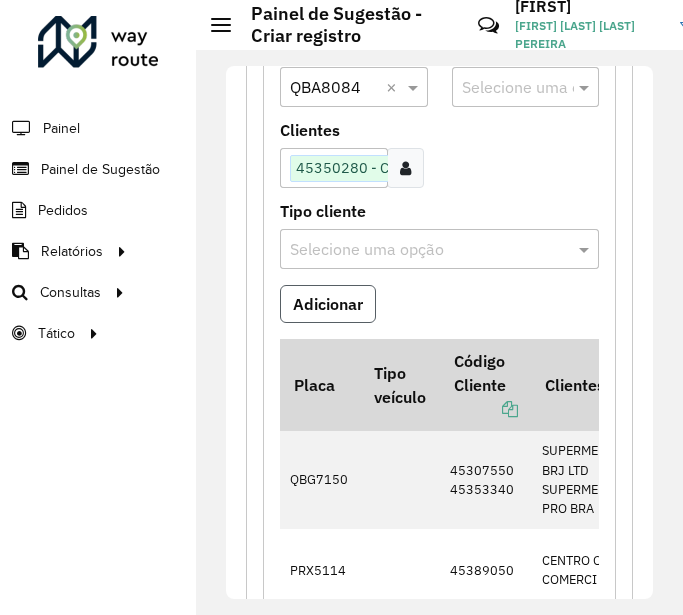 click on "Adicionar" at bounding box center (328, 304) 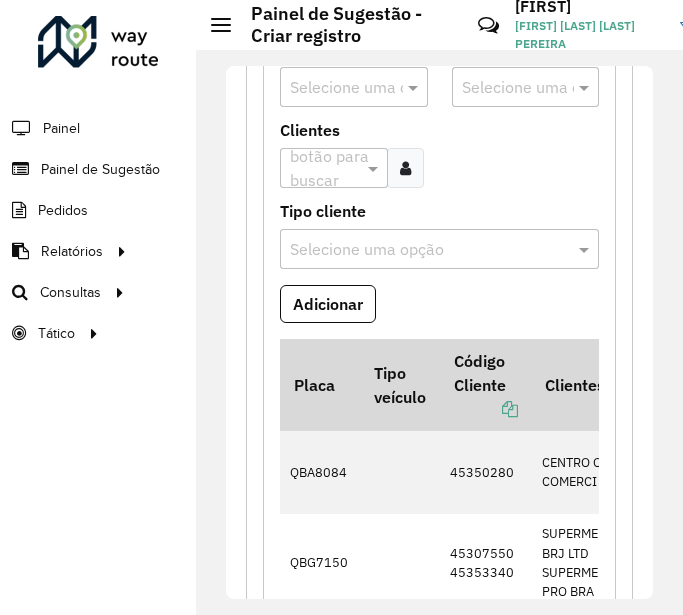click at bounding box center [334, 88] 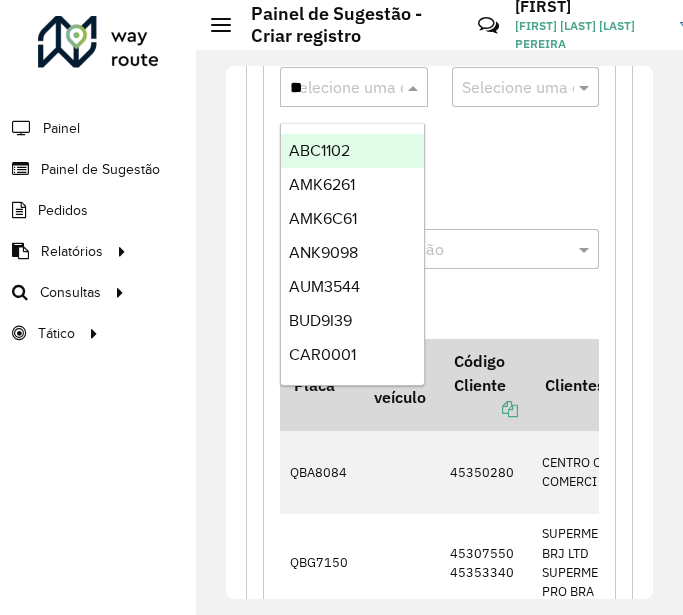 type on "***" 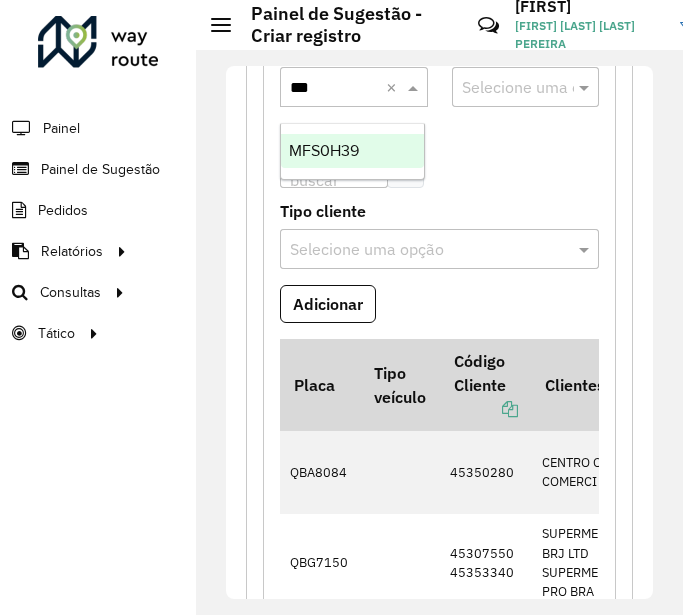 type 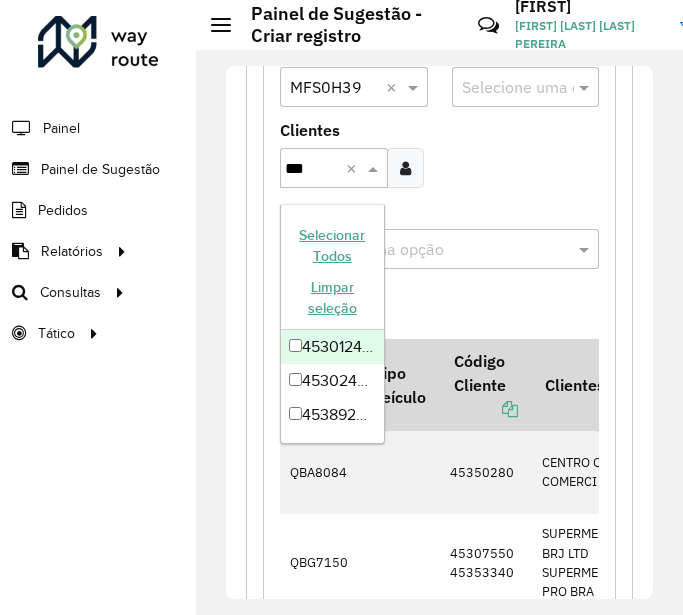 type on "****" 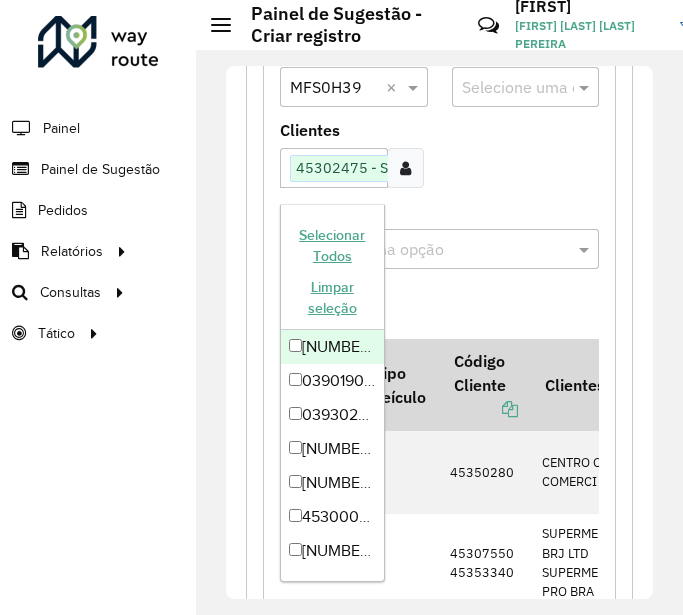 scroll, scrollTop: 0, scrollLeft: 218, axis: horizontal 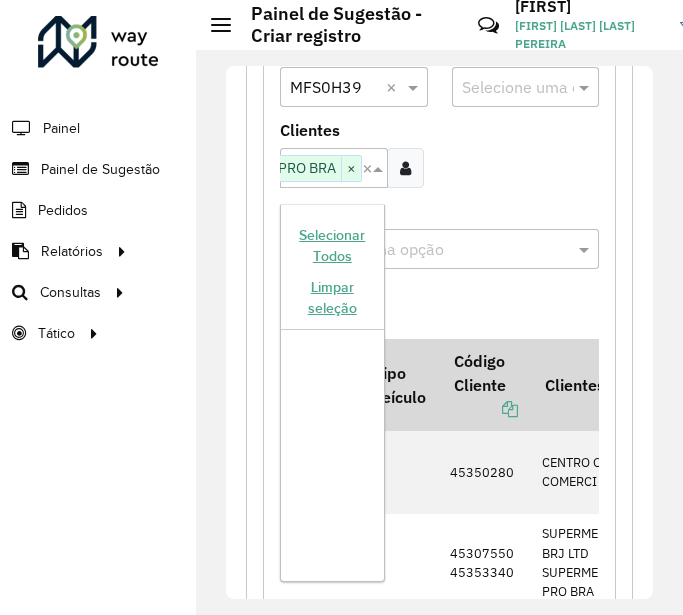 click on "45302475 - SUPERMERCADO PRO BRA" at bounding box center (208, 168) 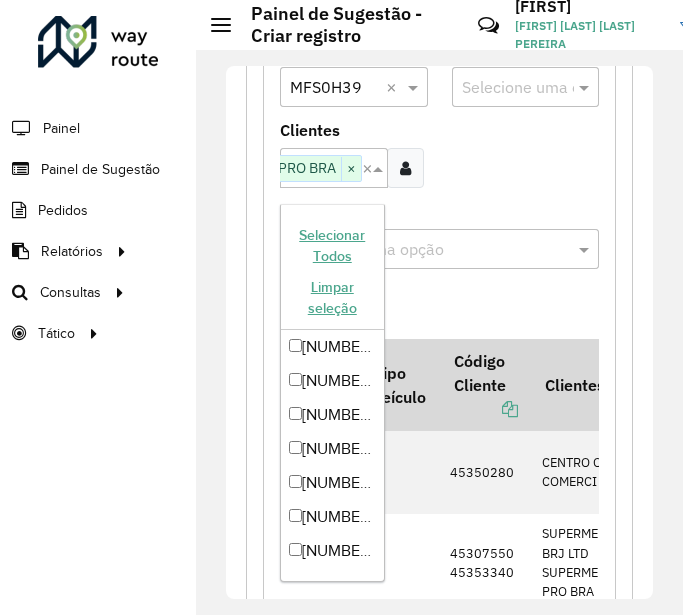 scroll, scrollTop: 0, scrollLeft: 36, axis: horizontal 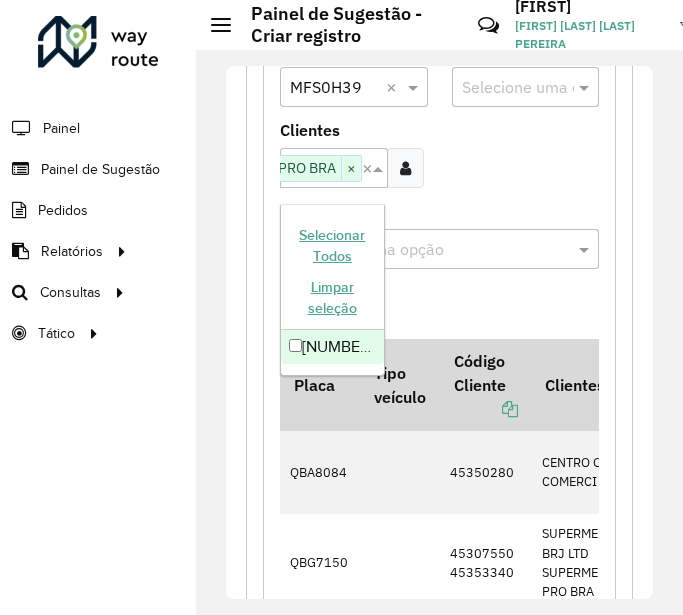 type 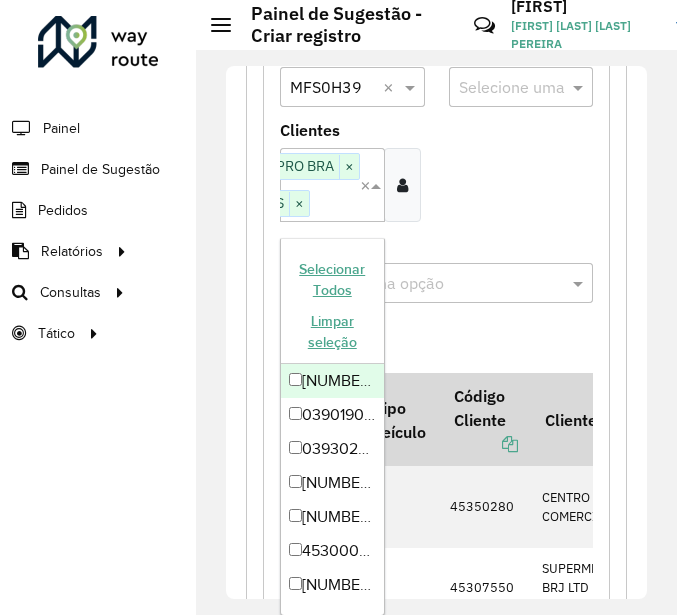 click on "Placa  Selecione uma opção × [PLATE] ×  Tipo veículo  Selecione uma opção  Clientes  Clique no botão para buscar clientes [NUMBER] - SUPERMERCADO PRO BRA × [NUMBER] - EMPORIO JARDINS × ×  Tipo cliente  Selecione uma opção Adicionar  Placa   Tipo veículo   Código Cliente   Clientes   Tipo cliente  [PLATE] [NUMBER]  CENTRO OESTE COMERCI [PLATE] [NUMBER] [NUMBER]  SUPERMERCADO BRJ LTD  SUPERMERCADO PRO BRA [PLATE] [NUMBER]  CENTRO OESTE COMERCI [PLATE] [NUMBER] [NUMBER]  SUPERMERCADO BRJ LTD  Pro Brazilian  Observações" at bounding box center [436, 544] 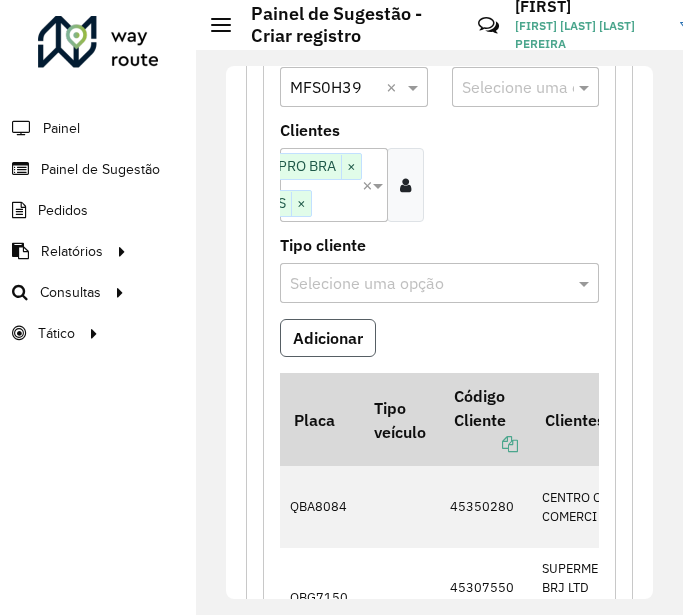 click on "Adicionar" at bounding box center (328, 338) 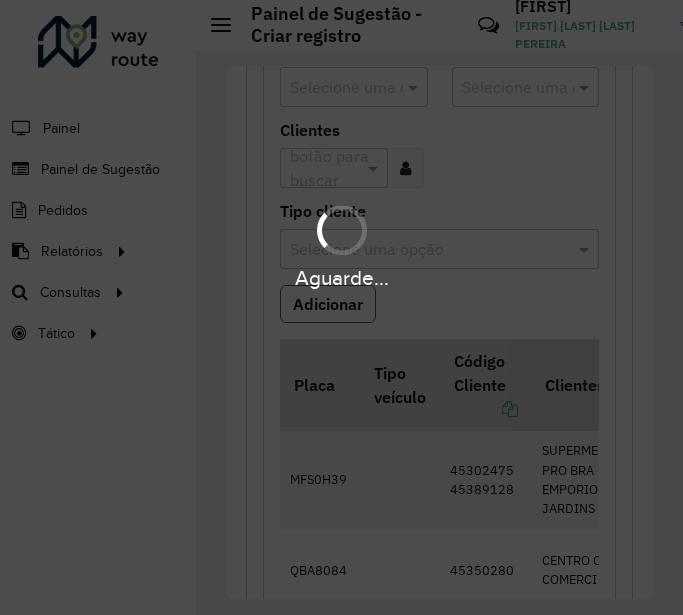 scroll, scrollTop: 0, scrollLeft: 0, axis: both 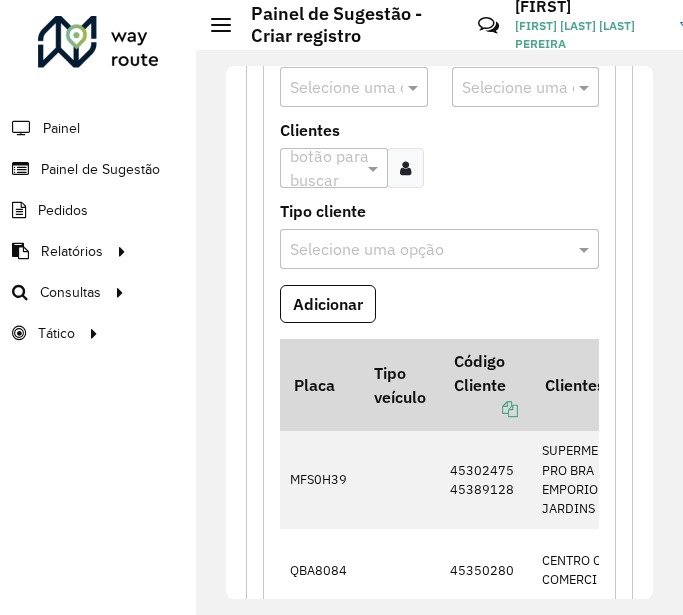click at bounding box center [334, 88] 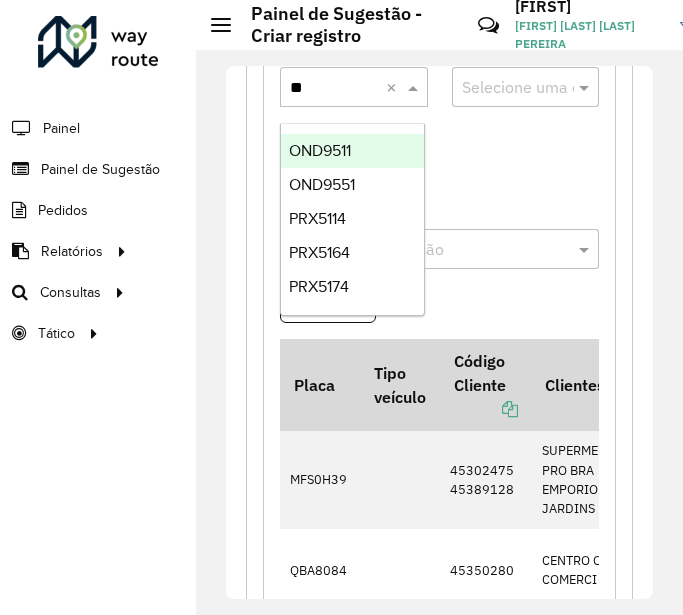 type on "***" 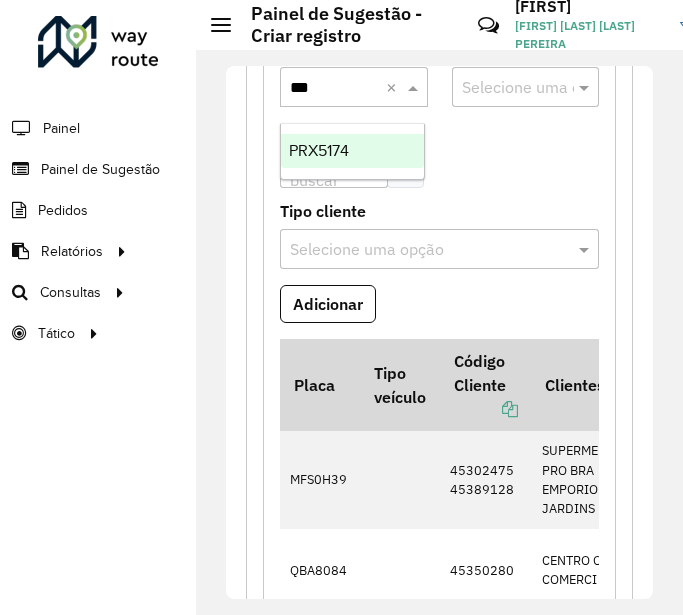 type 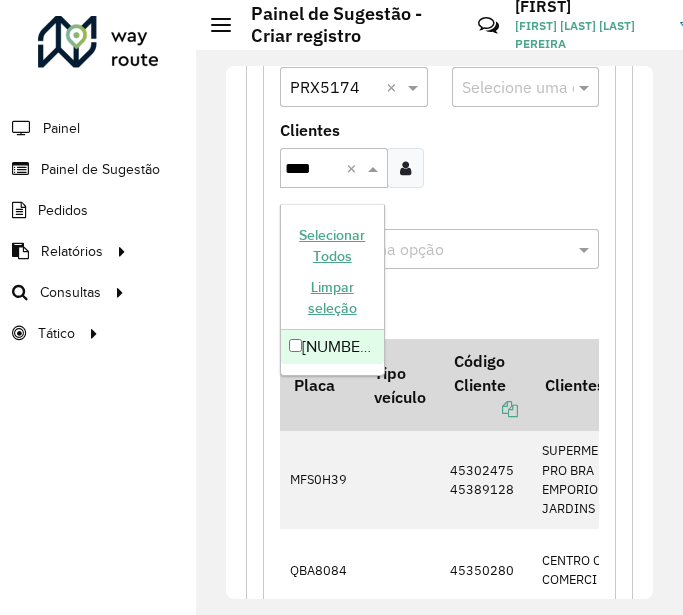 type on "*****" 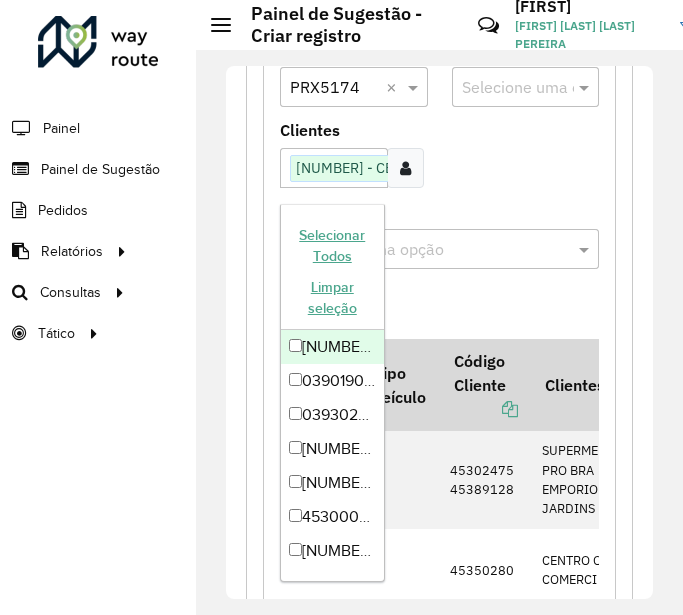 click on "Placa  Selecione uma opção × [PLATE] ×  Tipo veículo  Selecione uma opção  Clientes  Clique no botão para buscar clientes [NUMBER] - CENTRO OESTE COMERCI × ×  Tipo cliente  Selecione uma opção Adicionar  Placa   Tipo veículo   Código Cliente   Clientes   Tipo cliente  [PLATE] [NUMBER] [NUMBER]  SUPERMERCADO PRO BRA  EMPORIO JARDINS [PLATE] [NUMBER]  CENTRO OESTE COMERCI [PLATE] [NUMBER] [NUMBER]  SUPERMERCADO BRJ LTD  SUPERMERCADO PRO BRA [PLATE] [NUMBER]  CENTRO OESTE COMERCI [PLATE] [NUMBER] [NUMBER]  SUPERMERCADO BRJ LTD  Pro Brazilian  Observações" at bounding box center (439, 576) 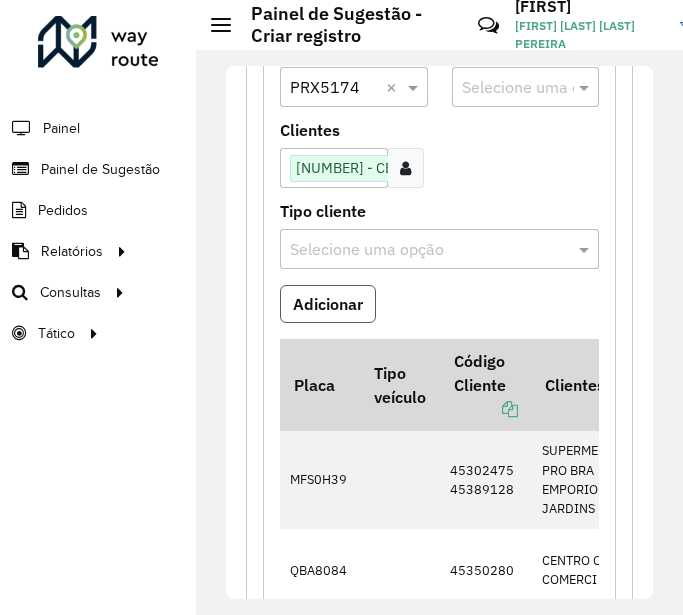 click on "Adicionar" at bounding box center (328, 304) 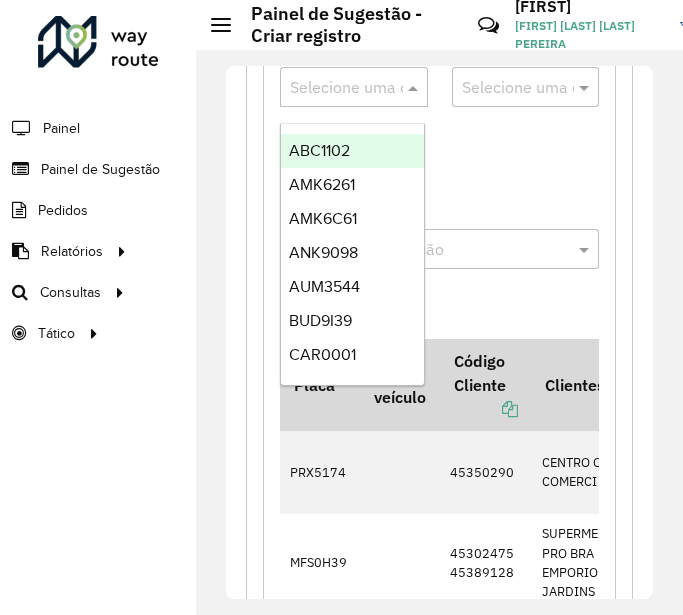 click at bounding box center (334, 88) 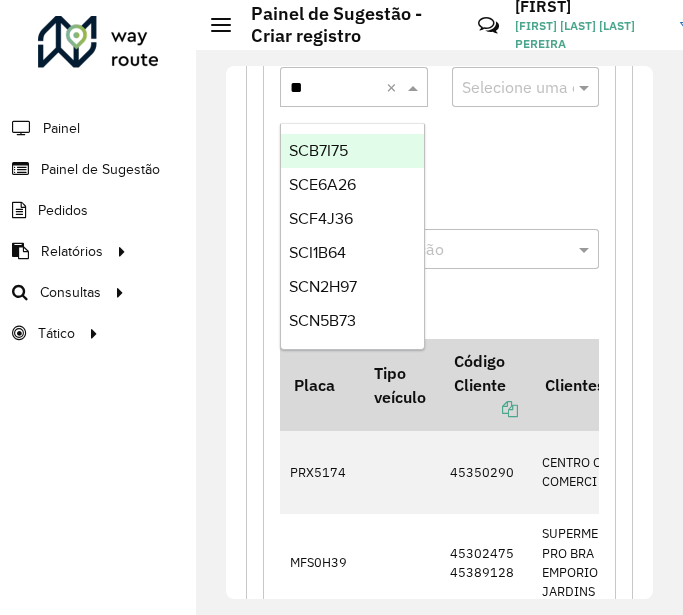type on "***" 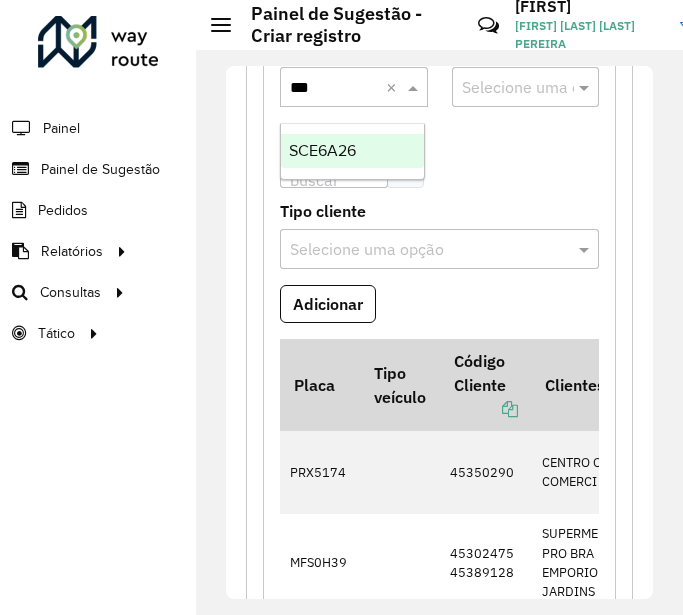 type 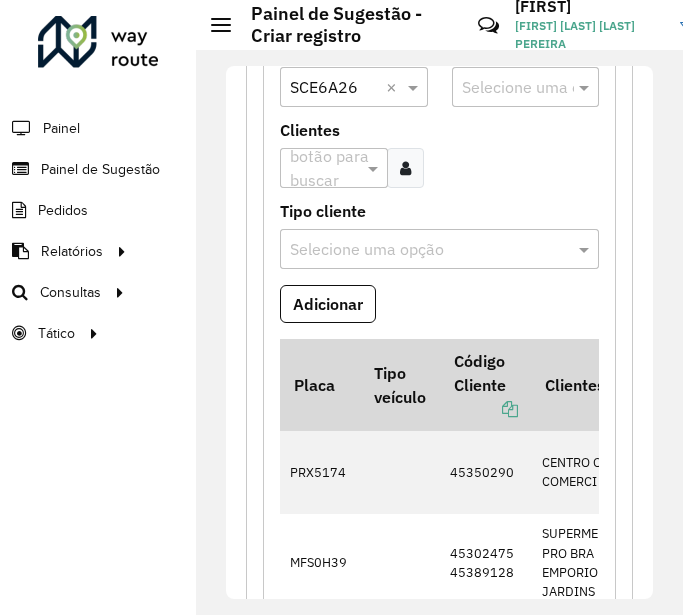click at bounding box center [322, 169] 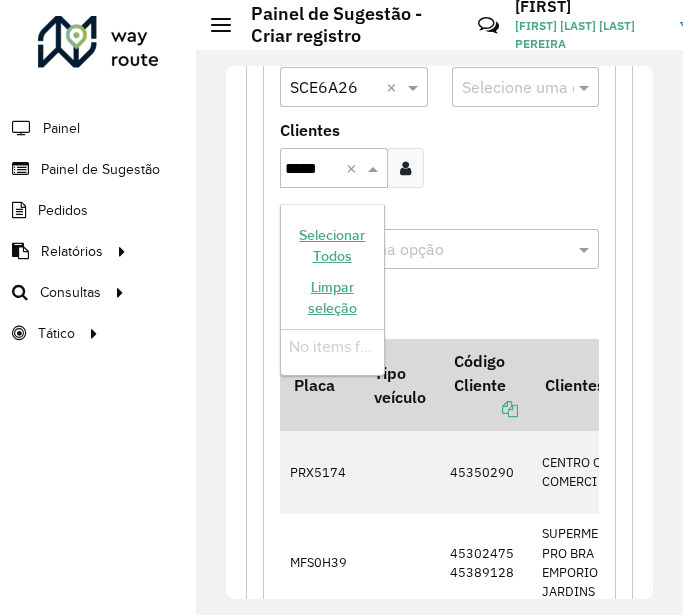 type on "****" 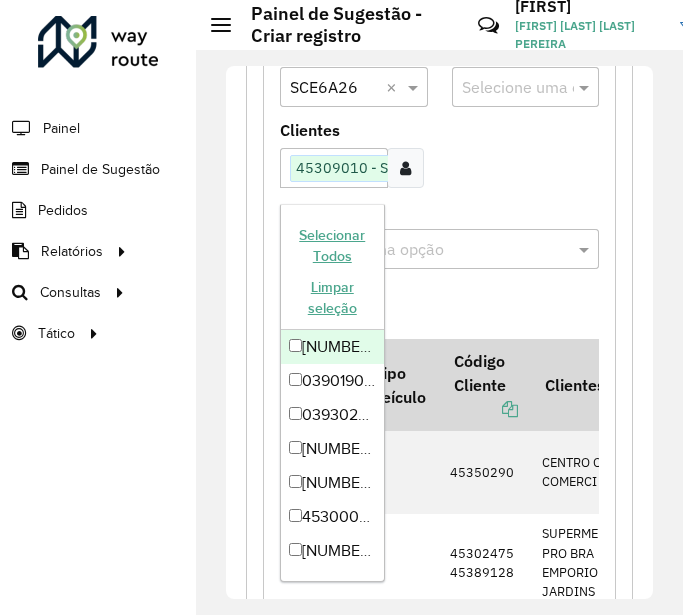 click on "Placa  Selecione uma opção × [PLATE] ×  Tipo veículo  Selecione uma opção  Clientes  Clique no botão para buscar clientes [NUMBER] - SUPERVI DISTRIBUIDOR × ×  Tipo cliente  Selecione uma opção Adicionar  Placa   Tipo veículo   Código Cliente   Clientes   Tipo cliente  [PLATE] [NUMBER]  CENTRO OESTE COMERCI [PLATE] [NUMBER] [NUMBER]  SUPERMERCADO BRJ LTD  SUPERMERCADO PRO BRA [PLATE] [NUMBER]  CENTRO OESTE COMERCI [PLATE] [NUMBER] [NUMBER]  SUPERMERCADO BRJ LTD  Pro Brazilian  Observações" at bounding box center (439, 617) 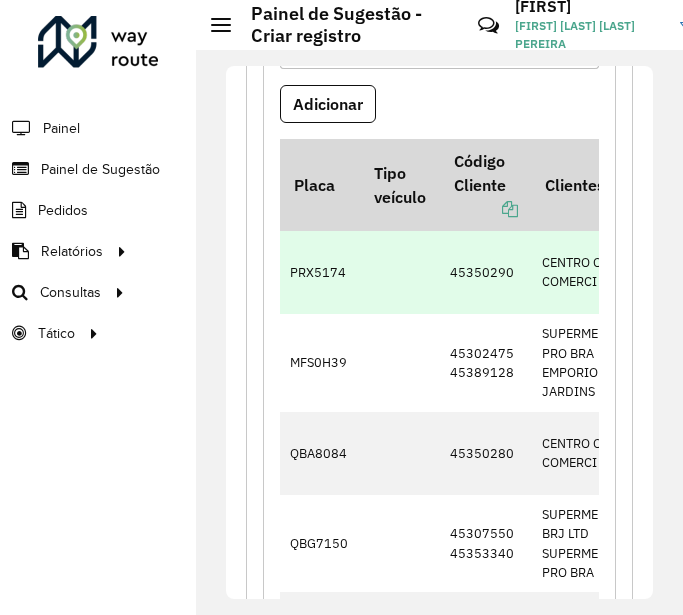scroll, scrollTop: 1734, scrollLeft: 0, axis: vertical 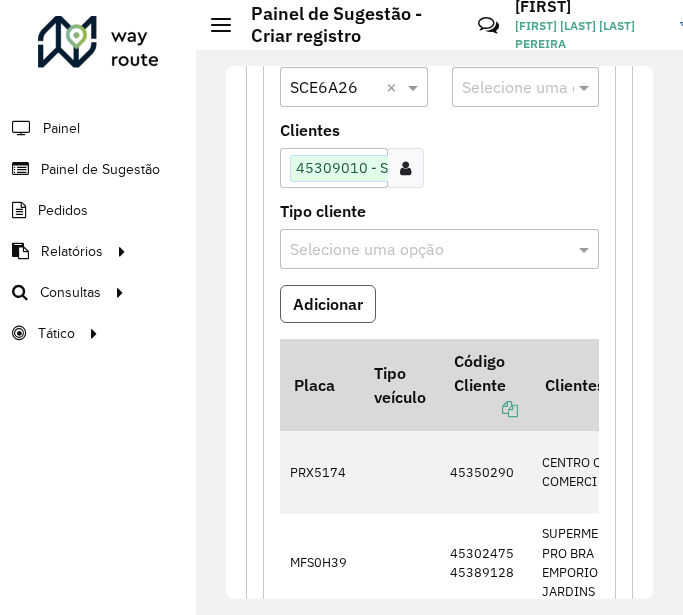 click on "Adicionar" at bounding box center [328, 304] 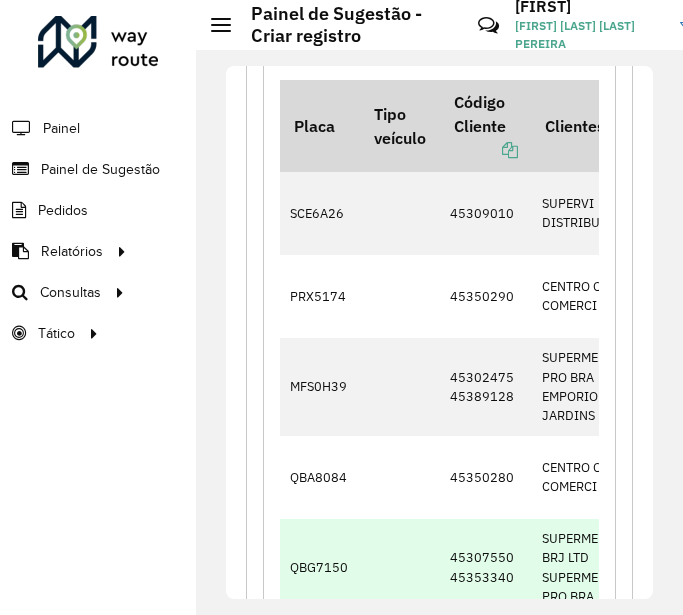 scroll, scrollTop: 2093, scrollLeft: 0, axis: vertical 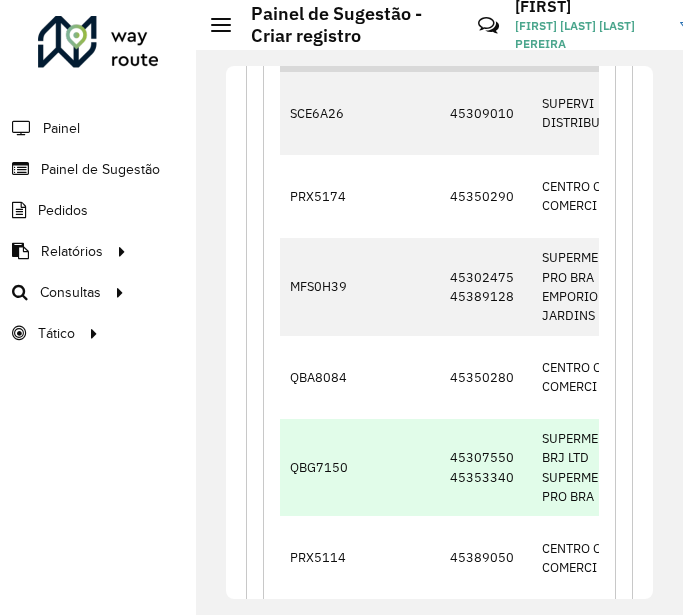click at bounding box center (400, 468) 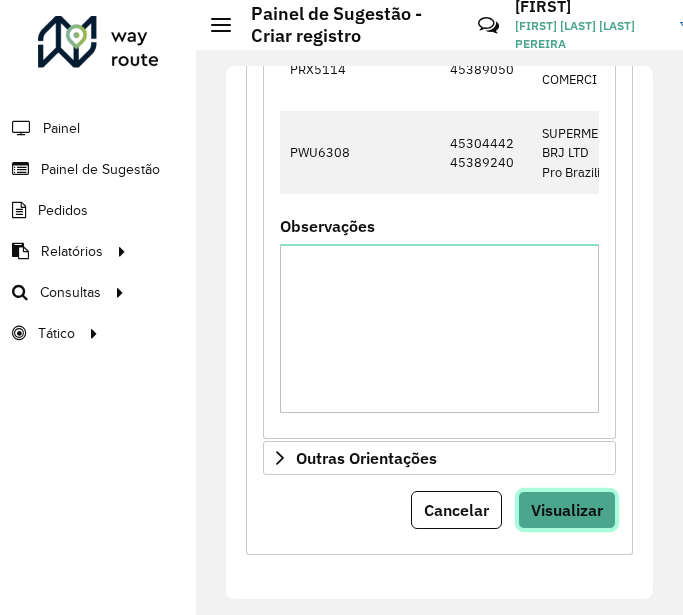 click on "Visualizar" at bounding box center [567, 510] 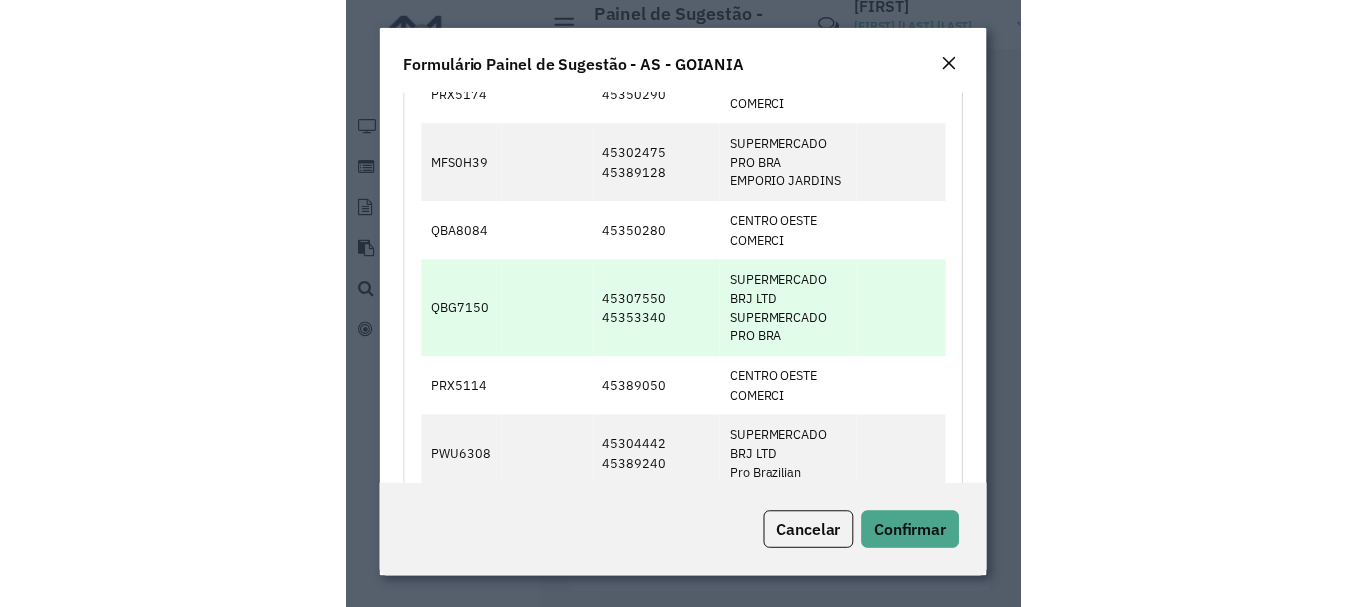 scroll, scrollTop: 671, scrollLeft: 0, axis: vertical 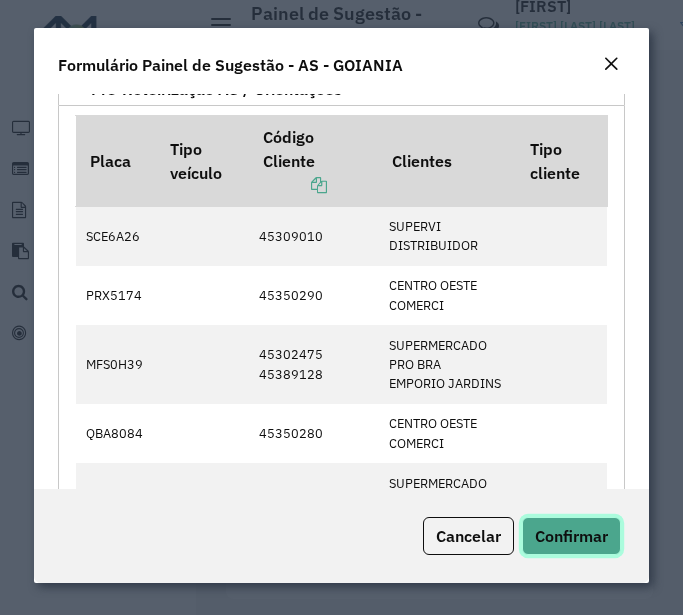 click on "Confirmar" 